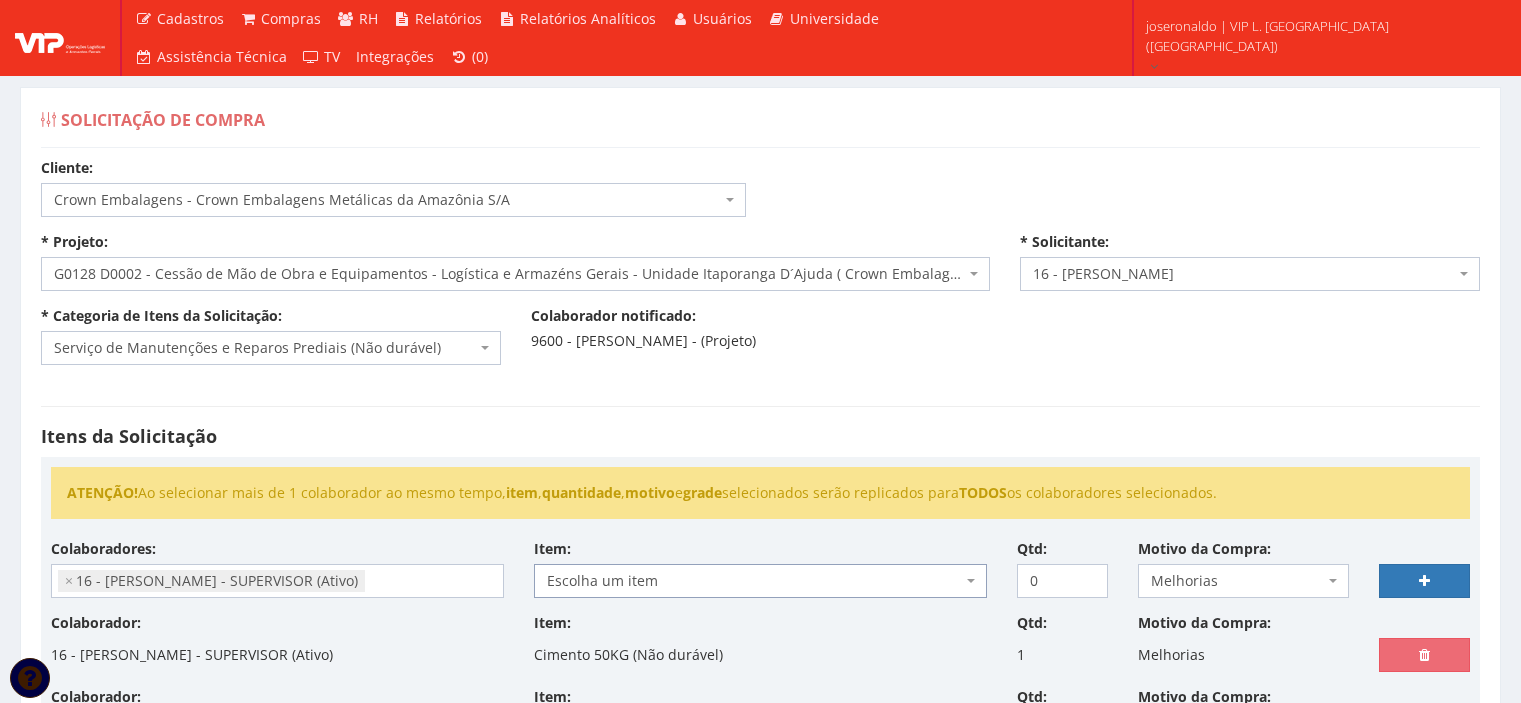 select on "23" 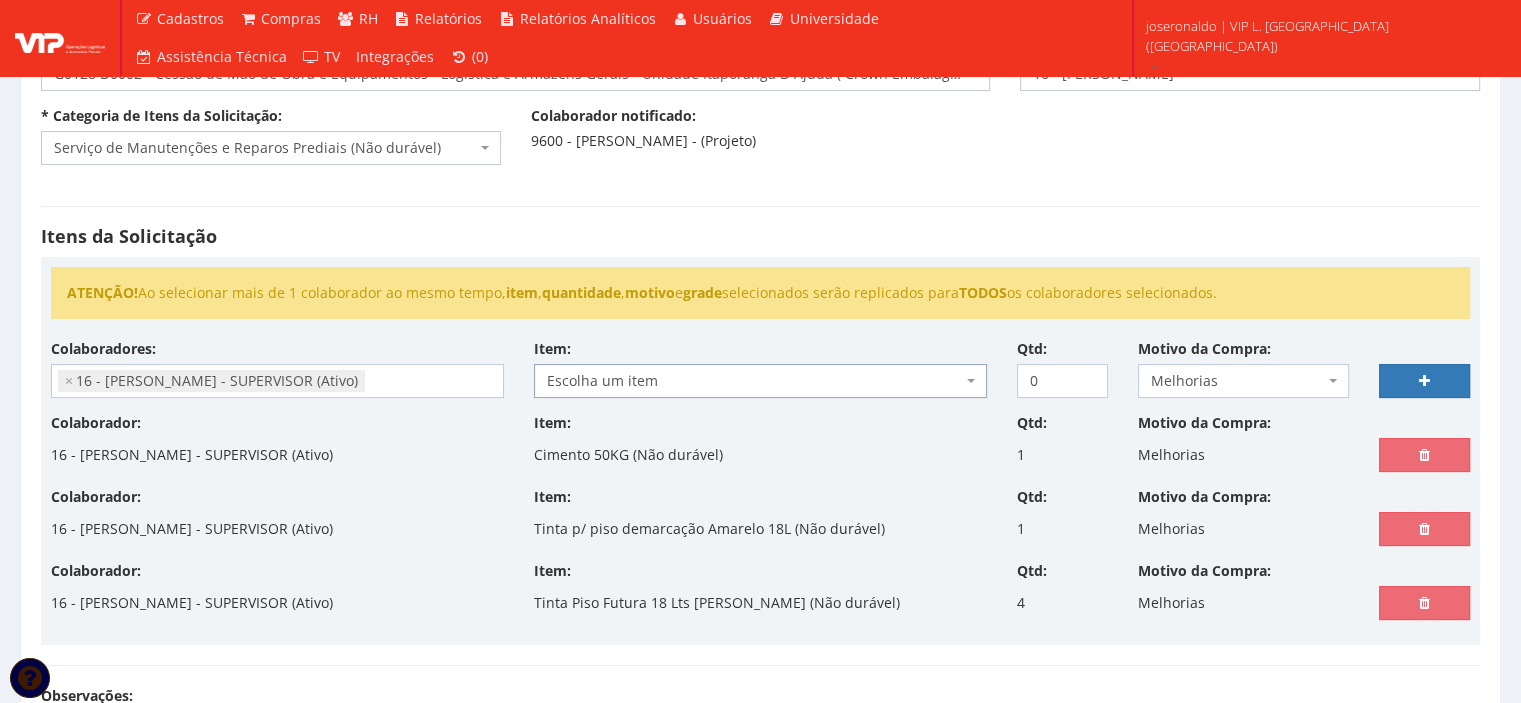 scroll, scrollTop: 303, scrollLeft: 0, axis: vertical 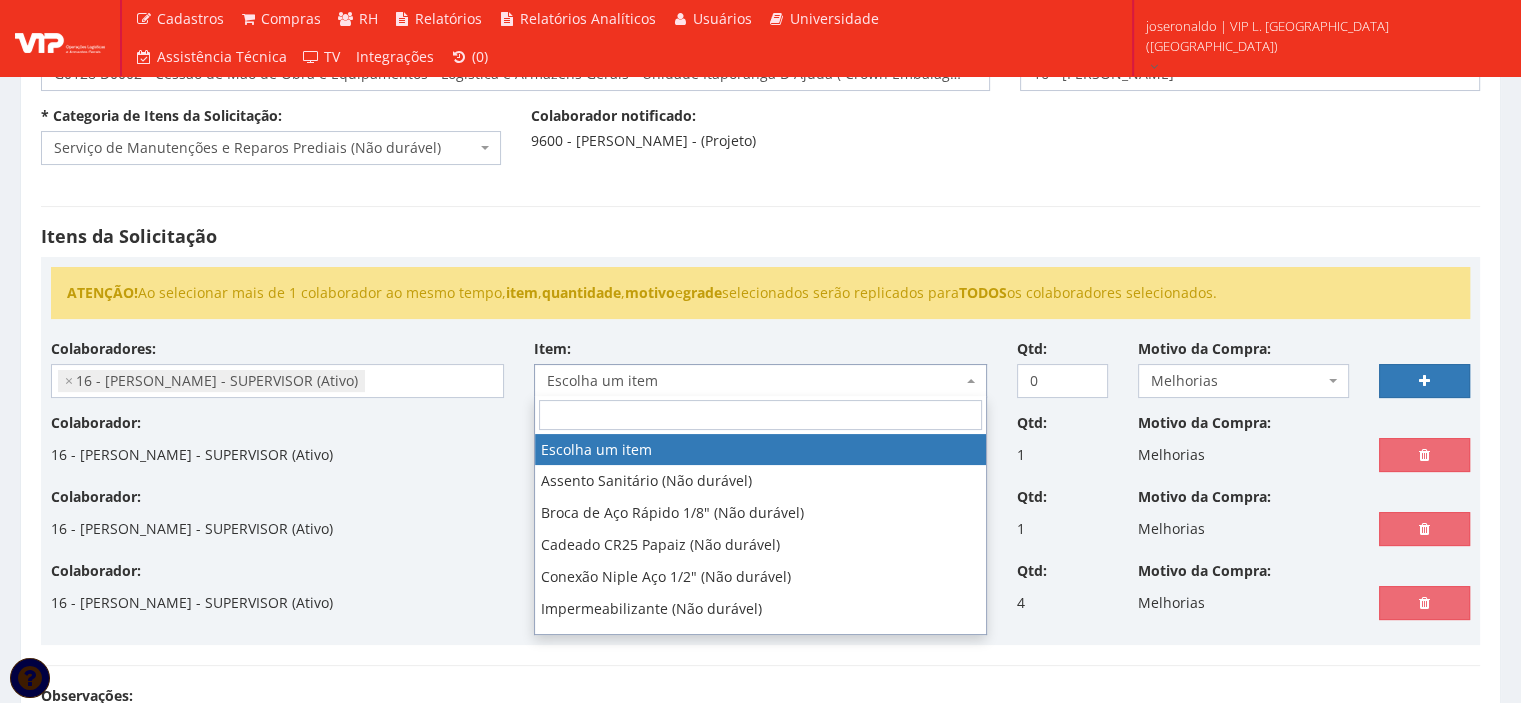 click on "Escolha um item" at bounding box center (754, 381) 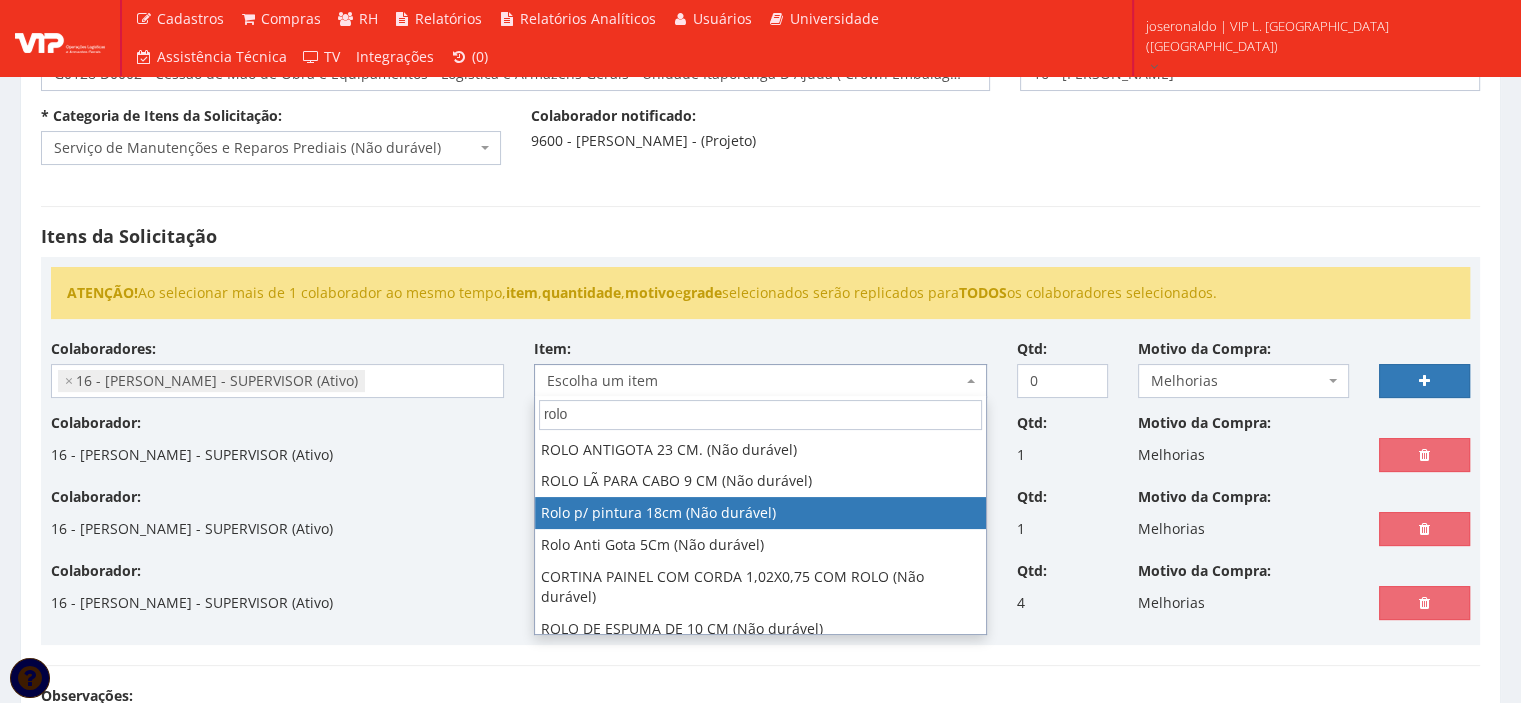 type on "rolo" 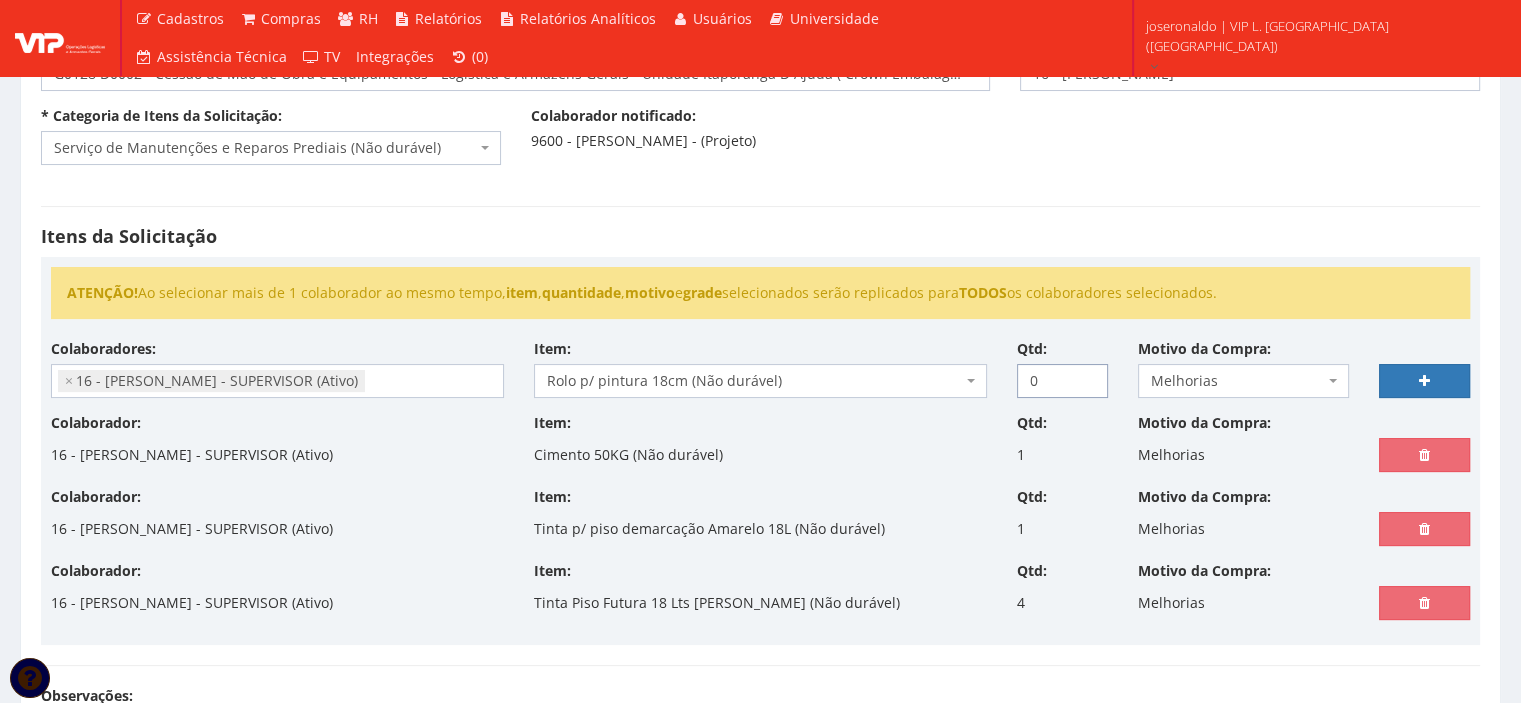 click on "0" at bounding box center [1062, 381] 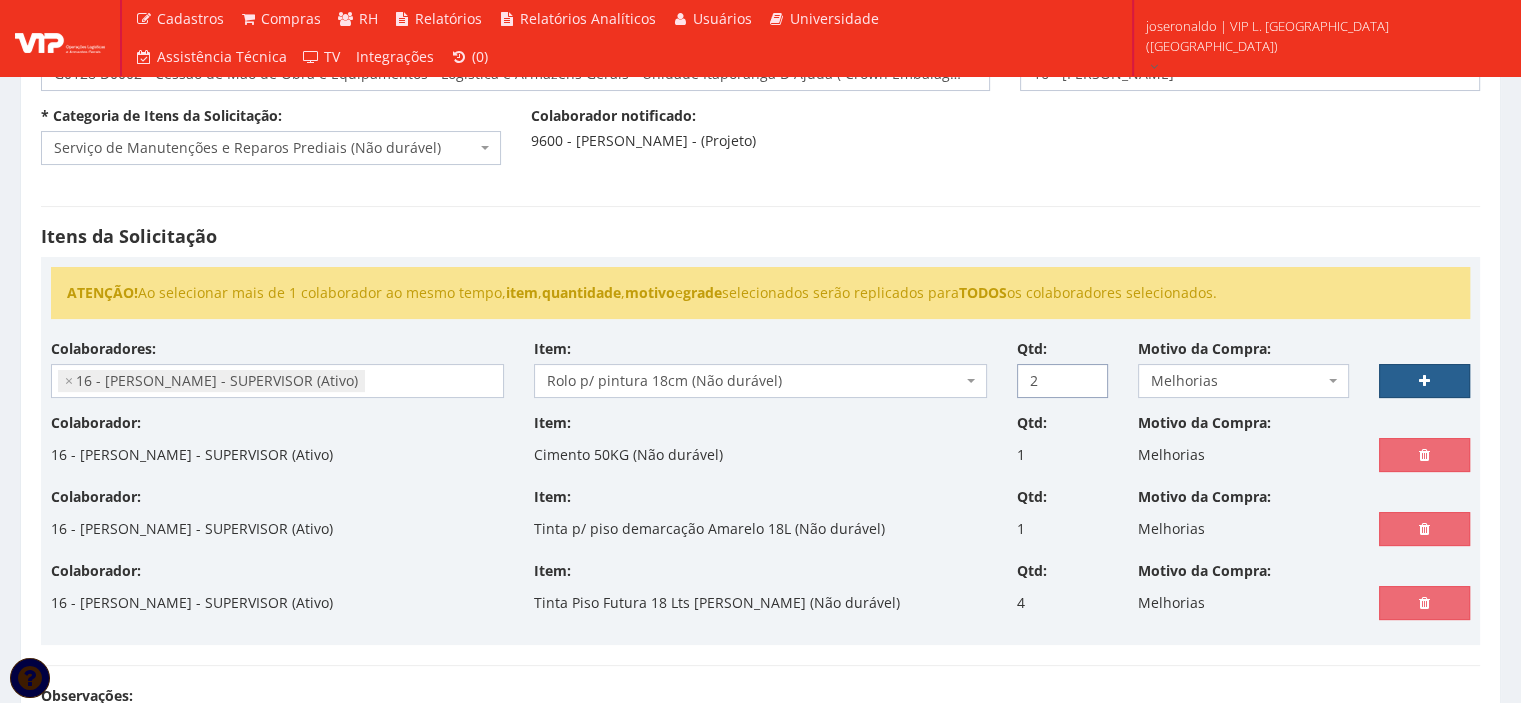 type on "2" 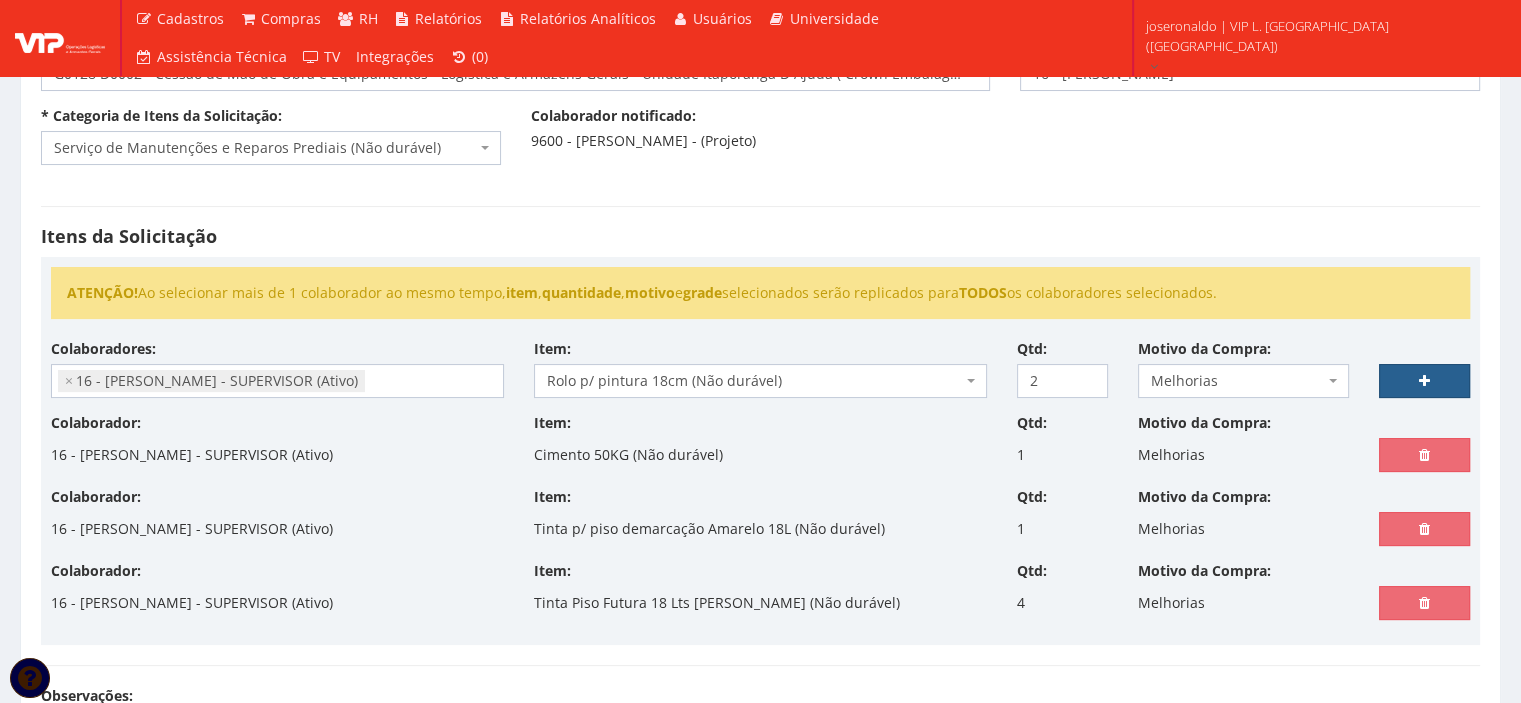 click at bounding box center (1424, 381) 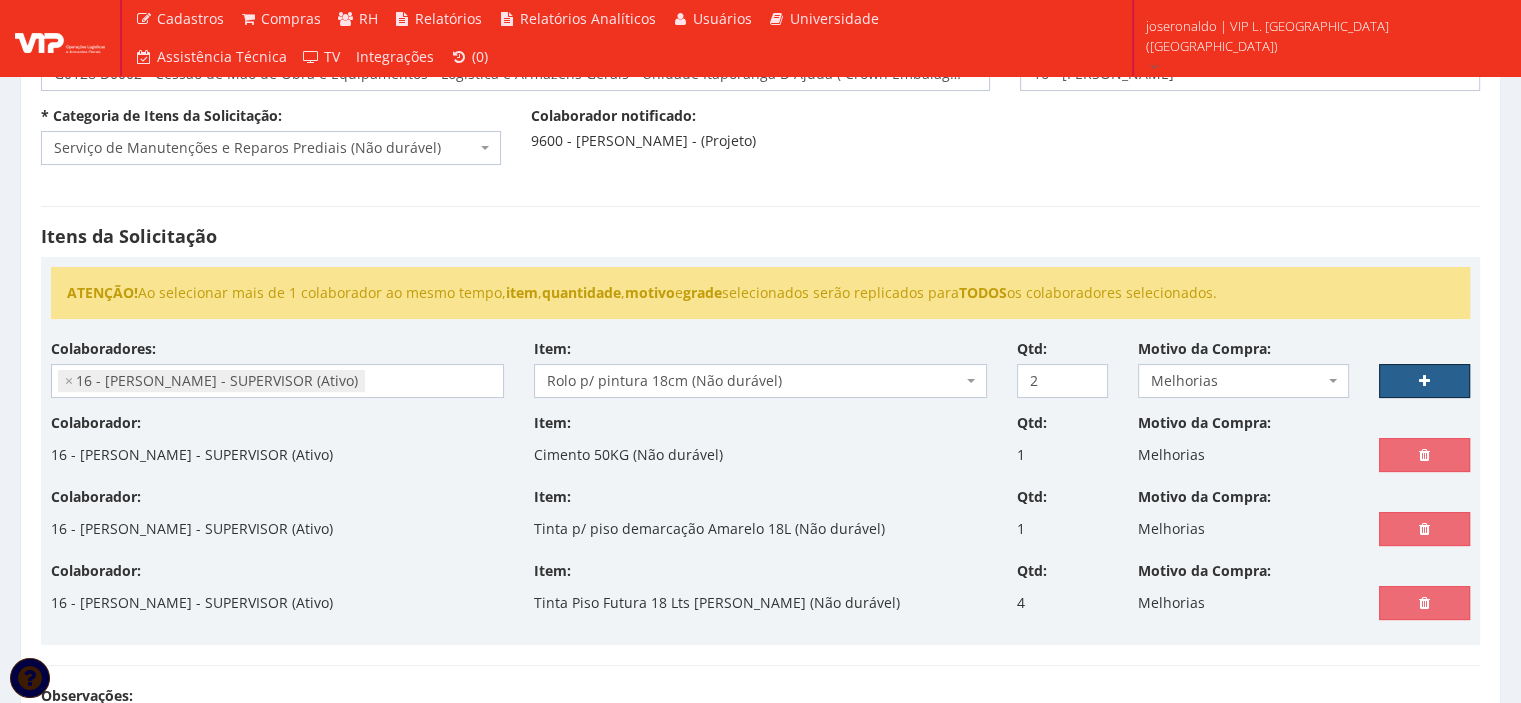 select 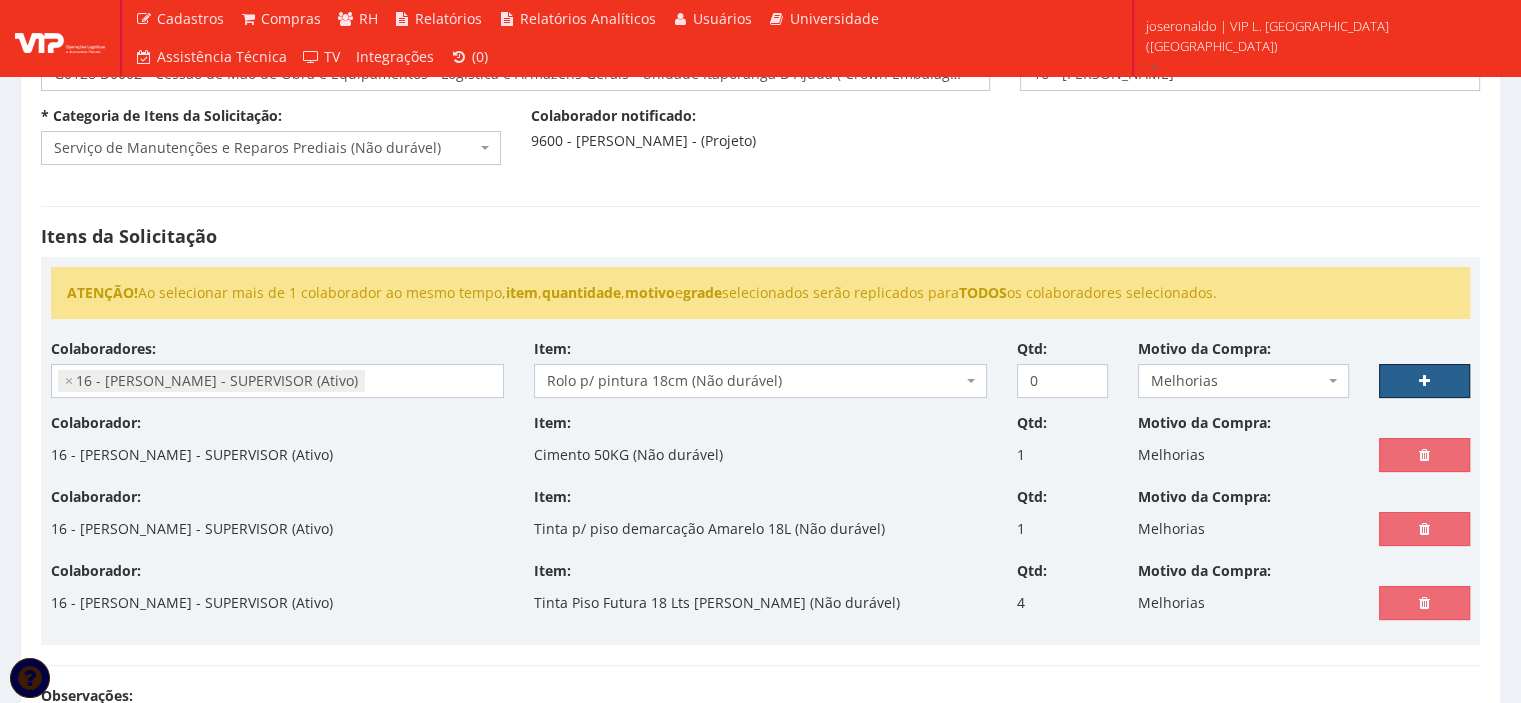 select 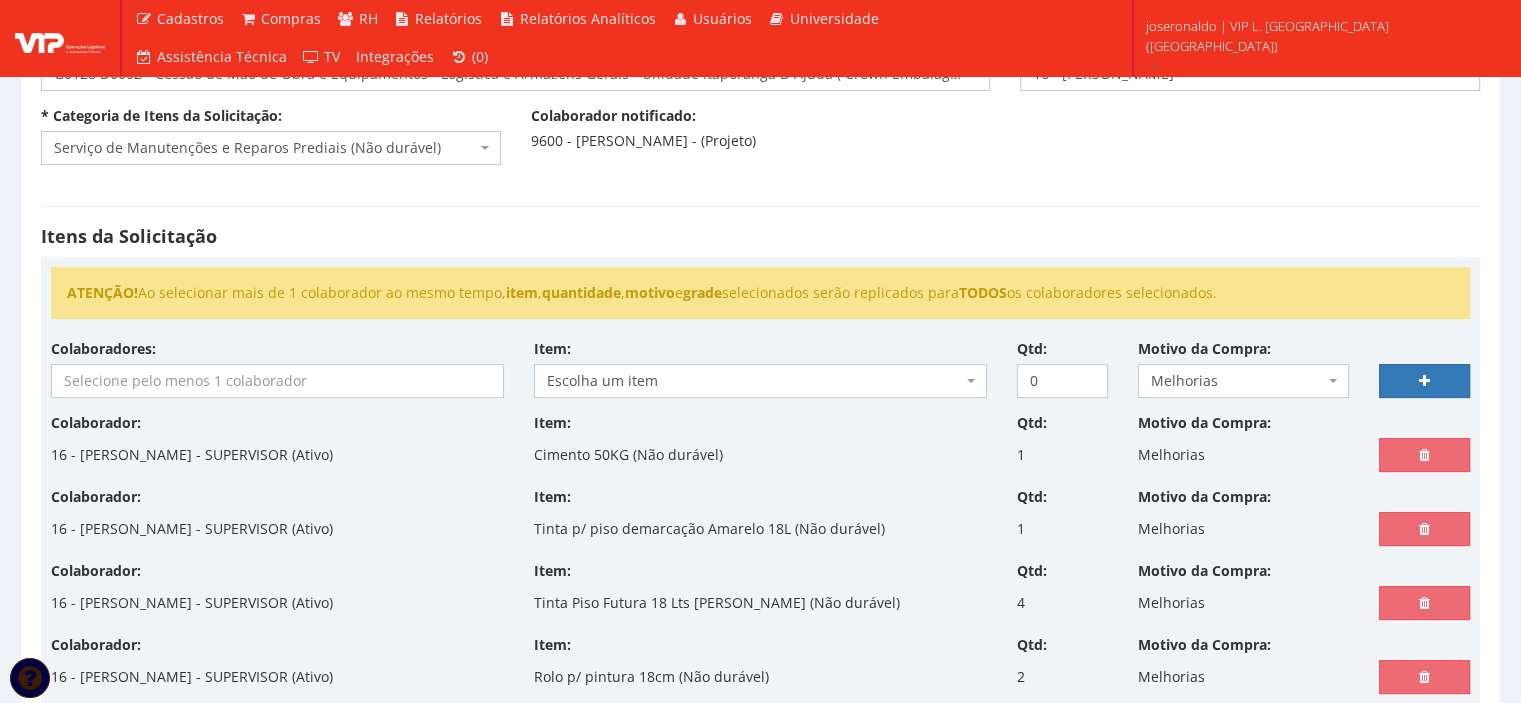click at bounding box center (277, 381) 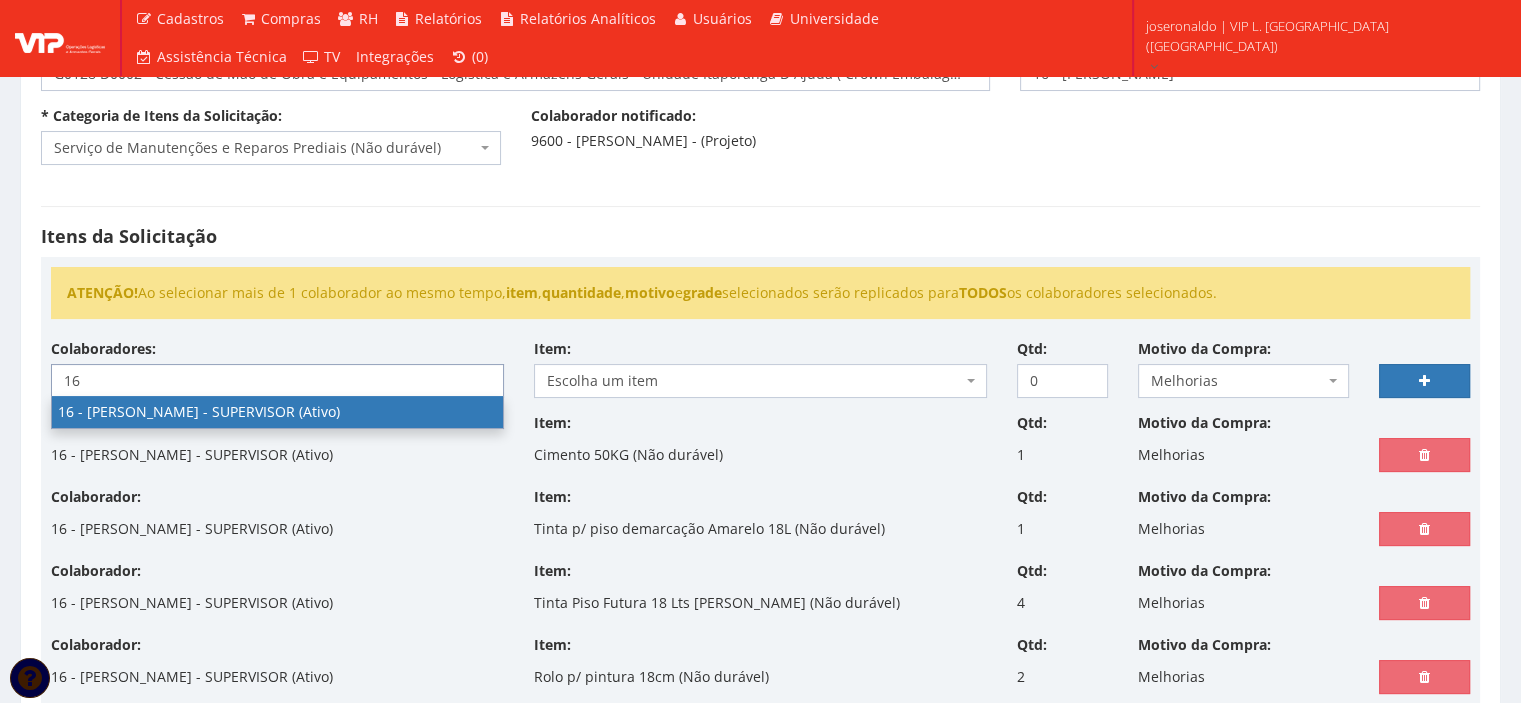 type on "16" 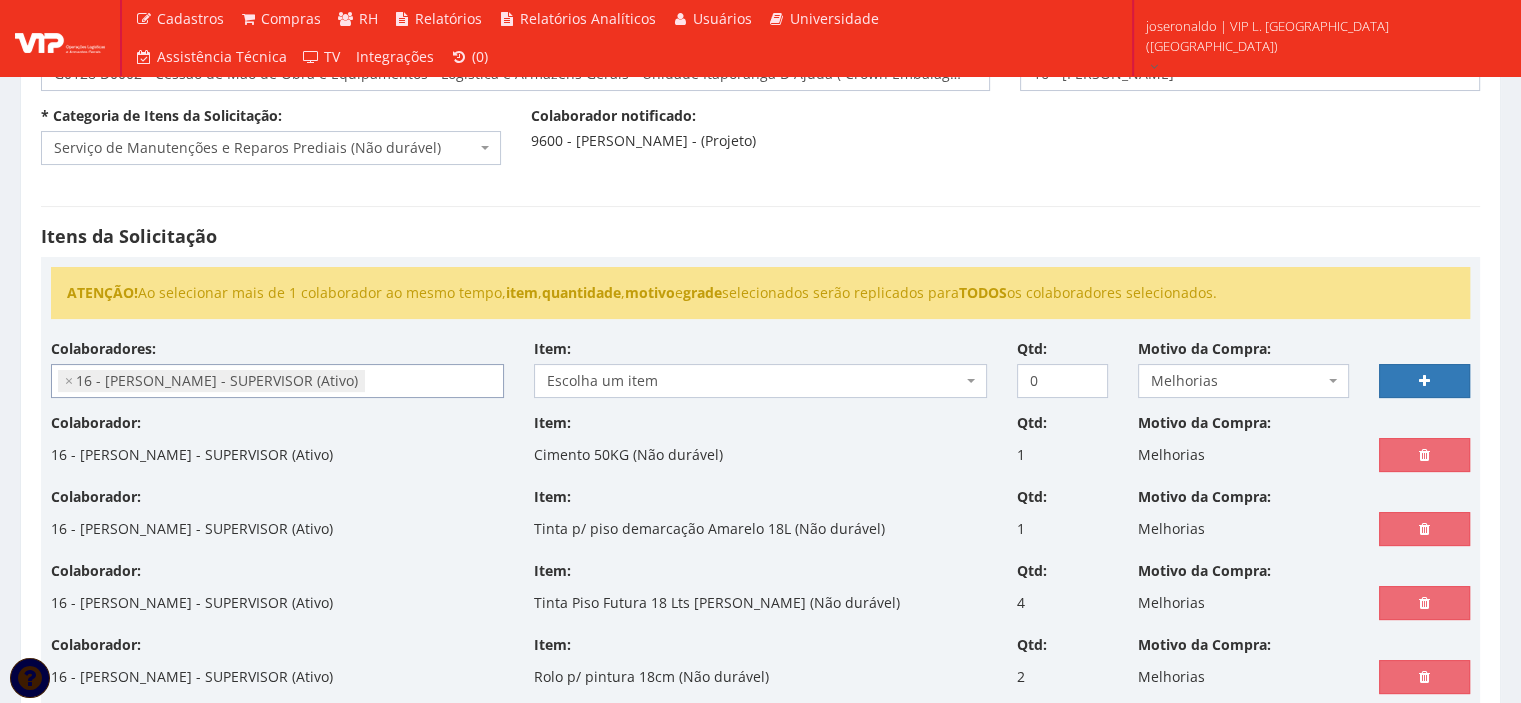 click on "Escolha um item" at bounding box center [754, 381] 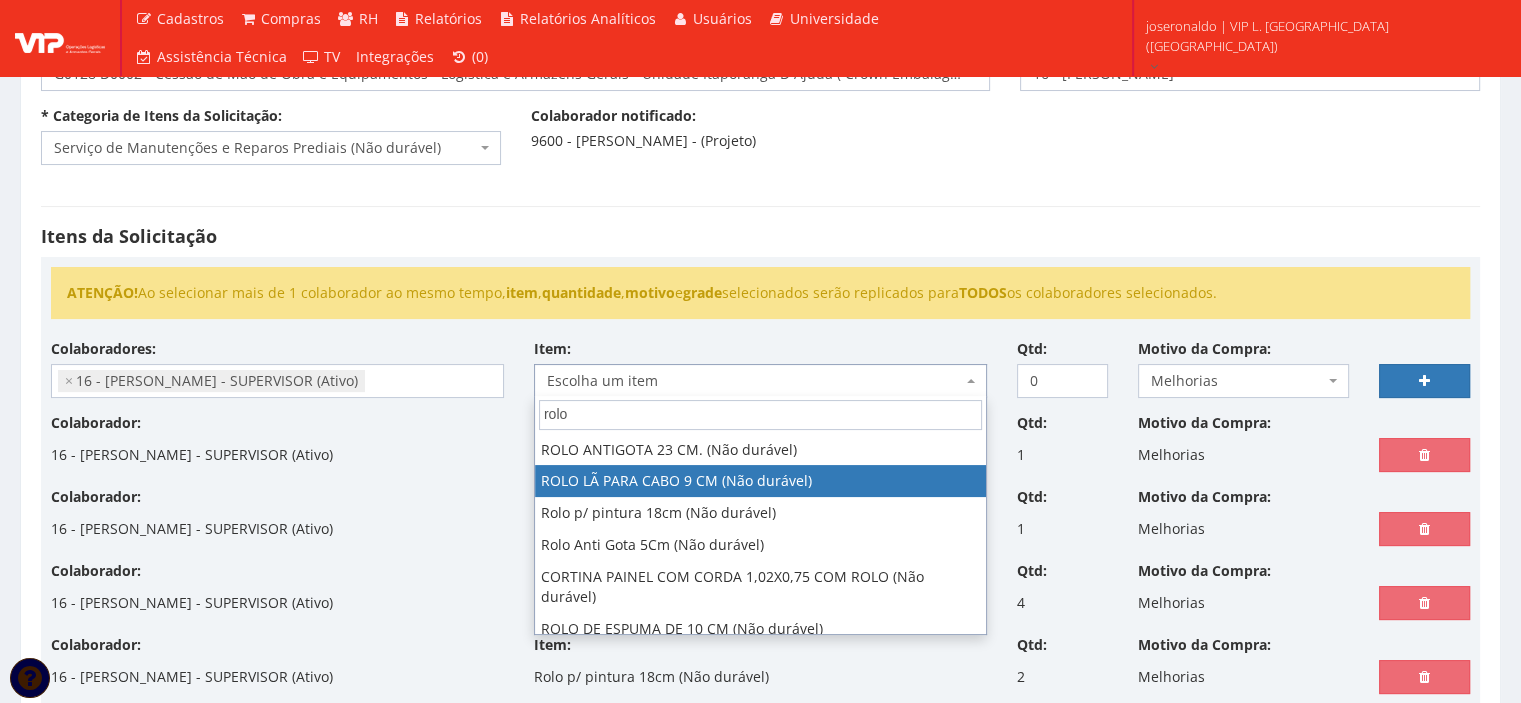 type on "rolo" 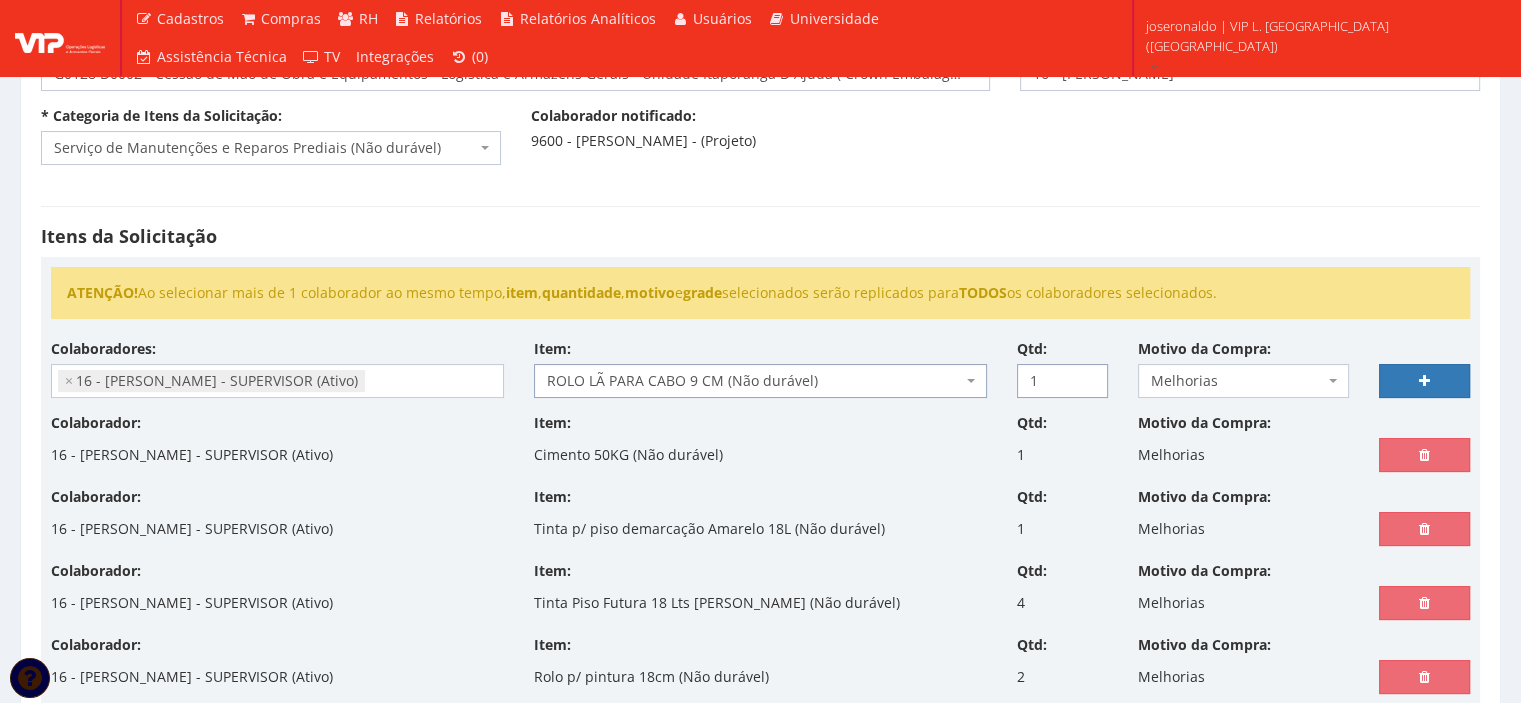 click on "1" at bounding box center (1062, 381) 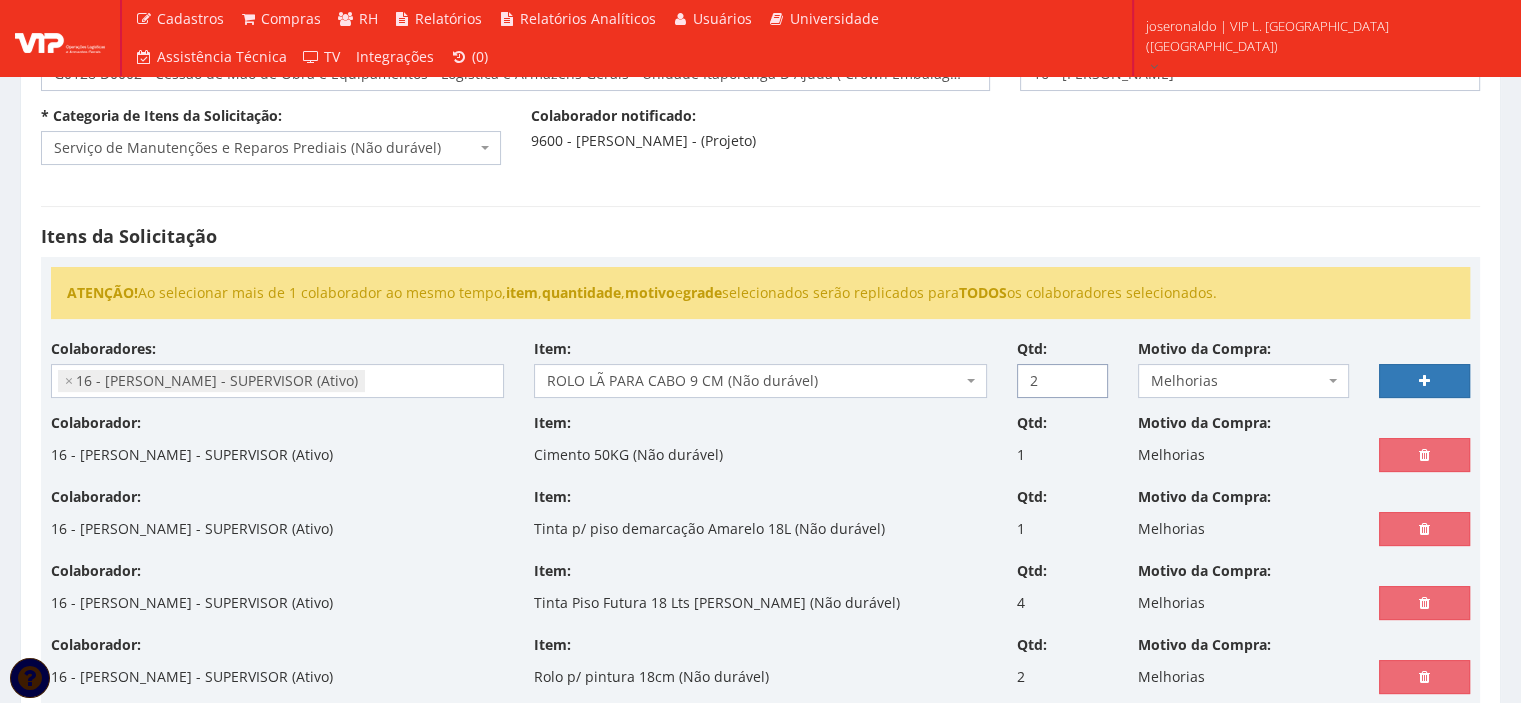 type on "2" 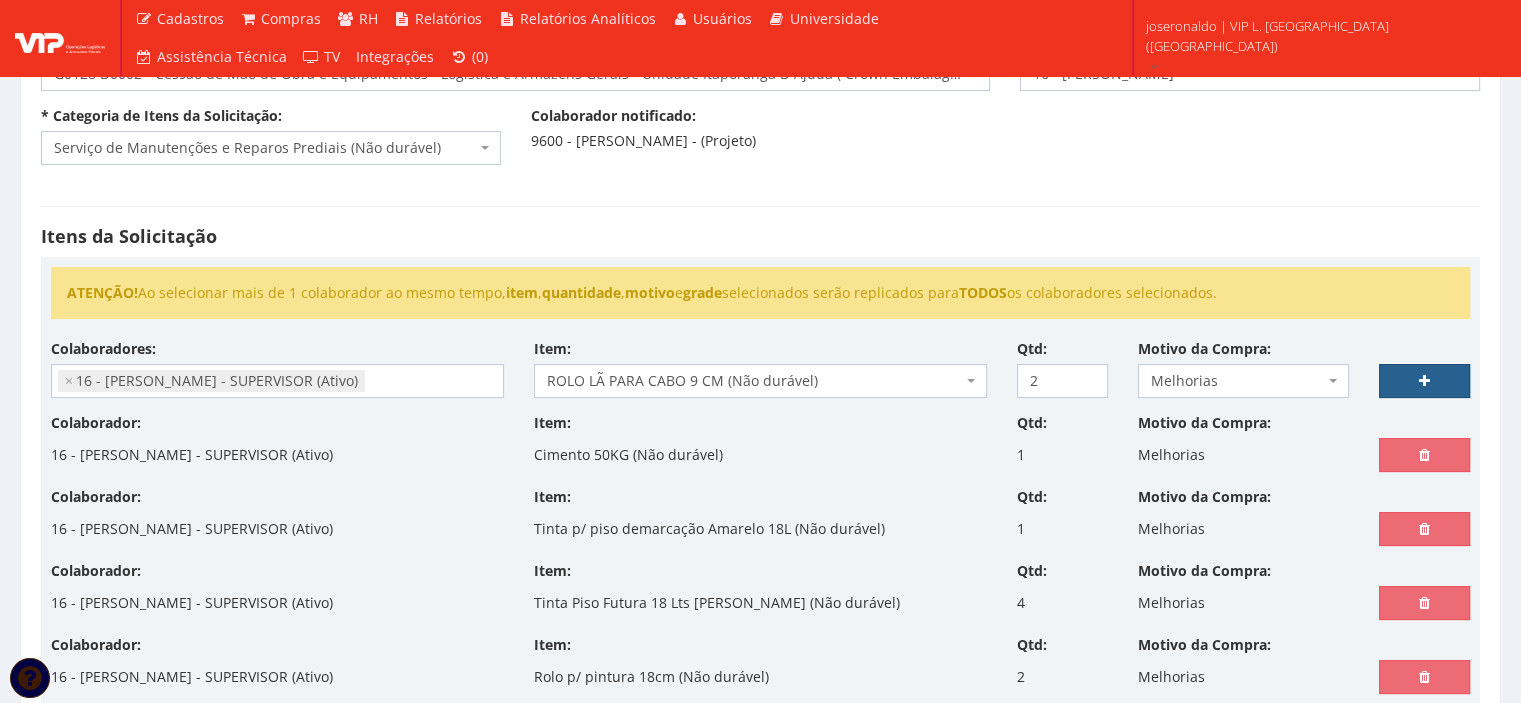 click at bounding box center [1424, 381] 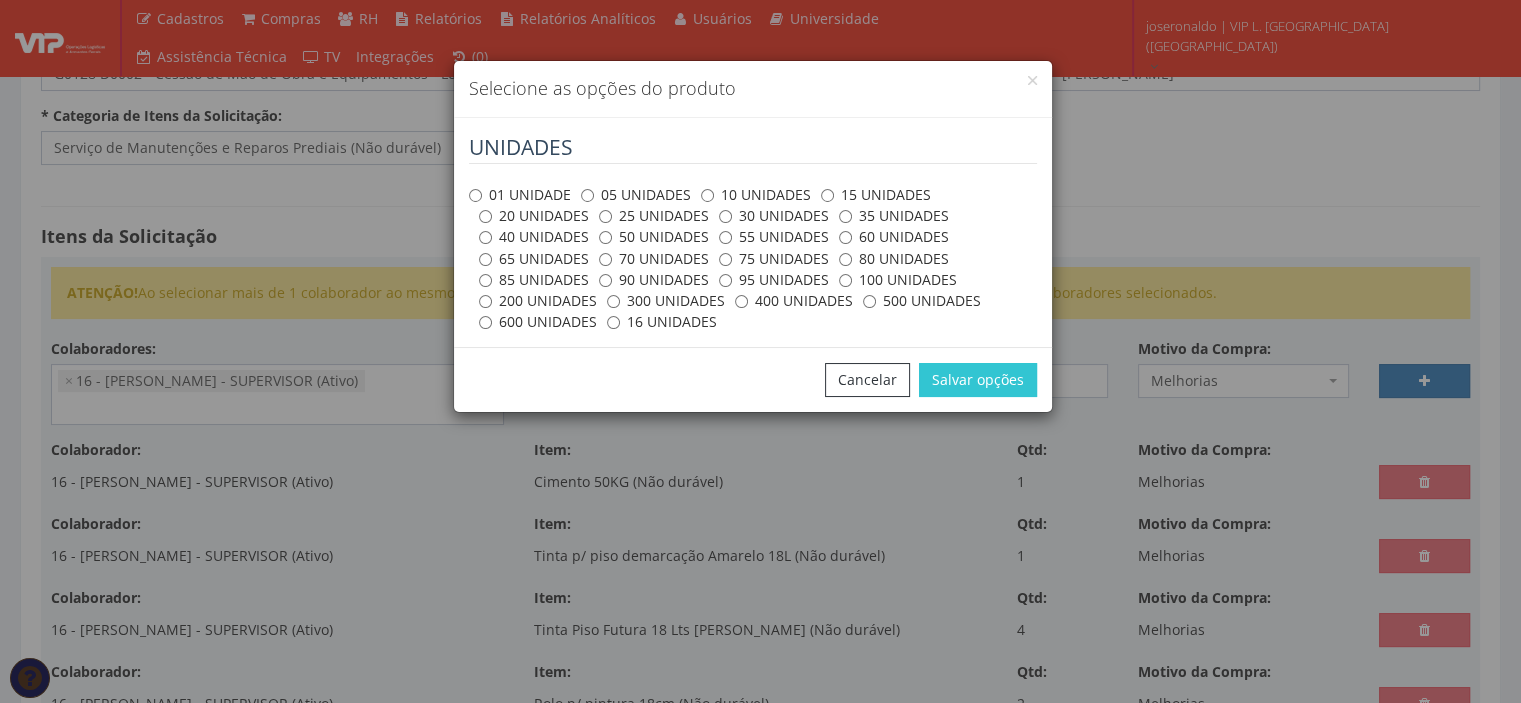 click on "01 UNIDADE" at bounding box center (520, 195) 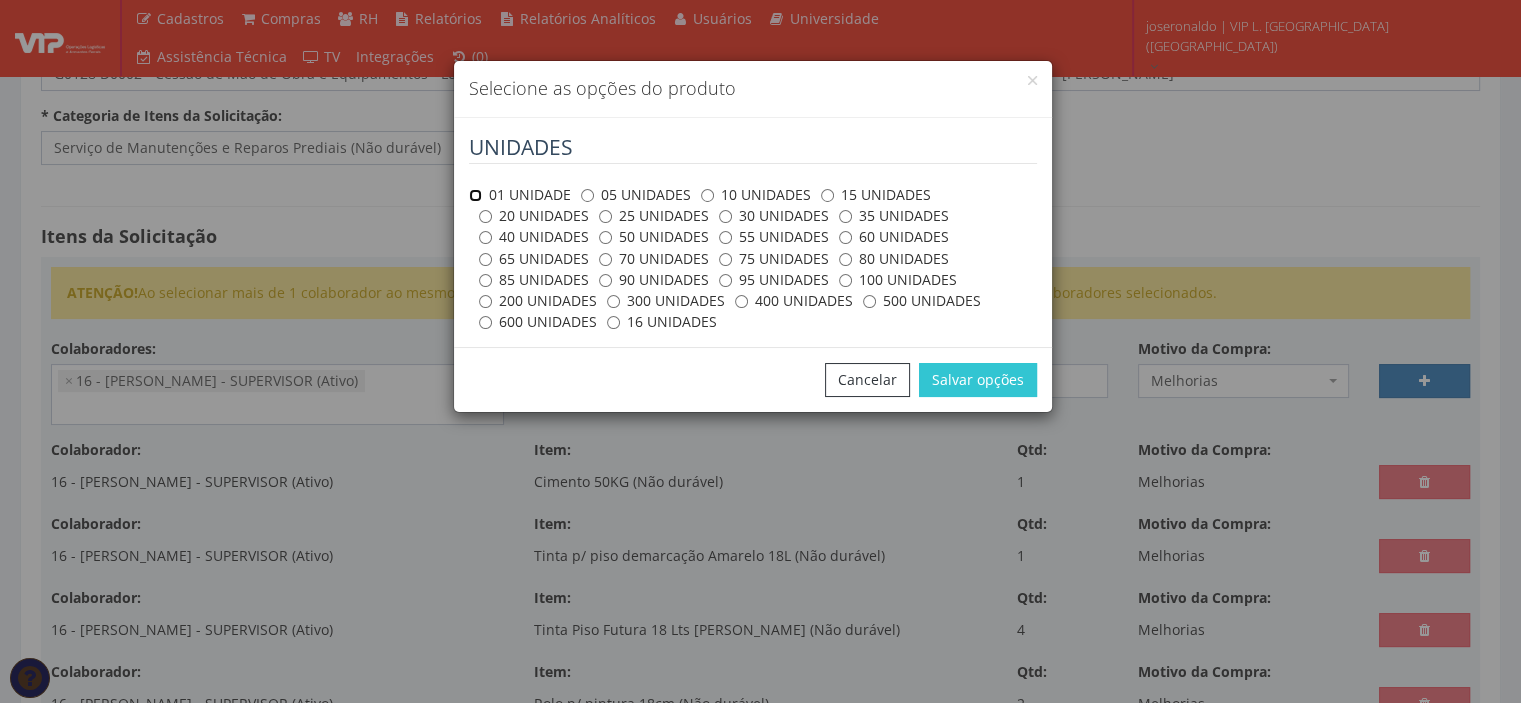 click on "01 UNIDADE" at bounding box center [475, 195] 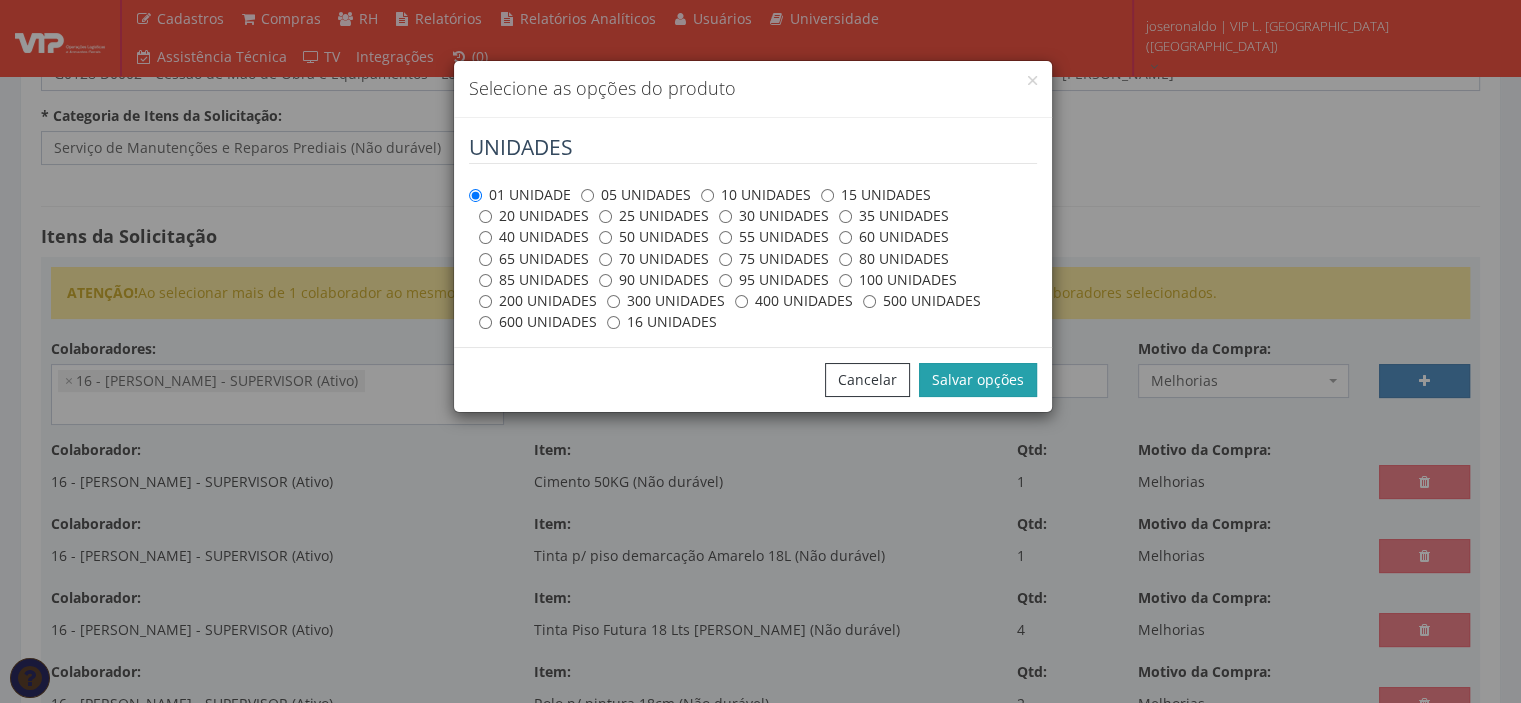 click on "Salvar opções" at bounding box center (978, 380) 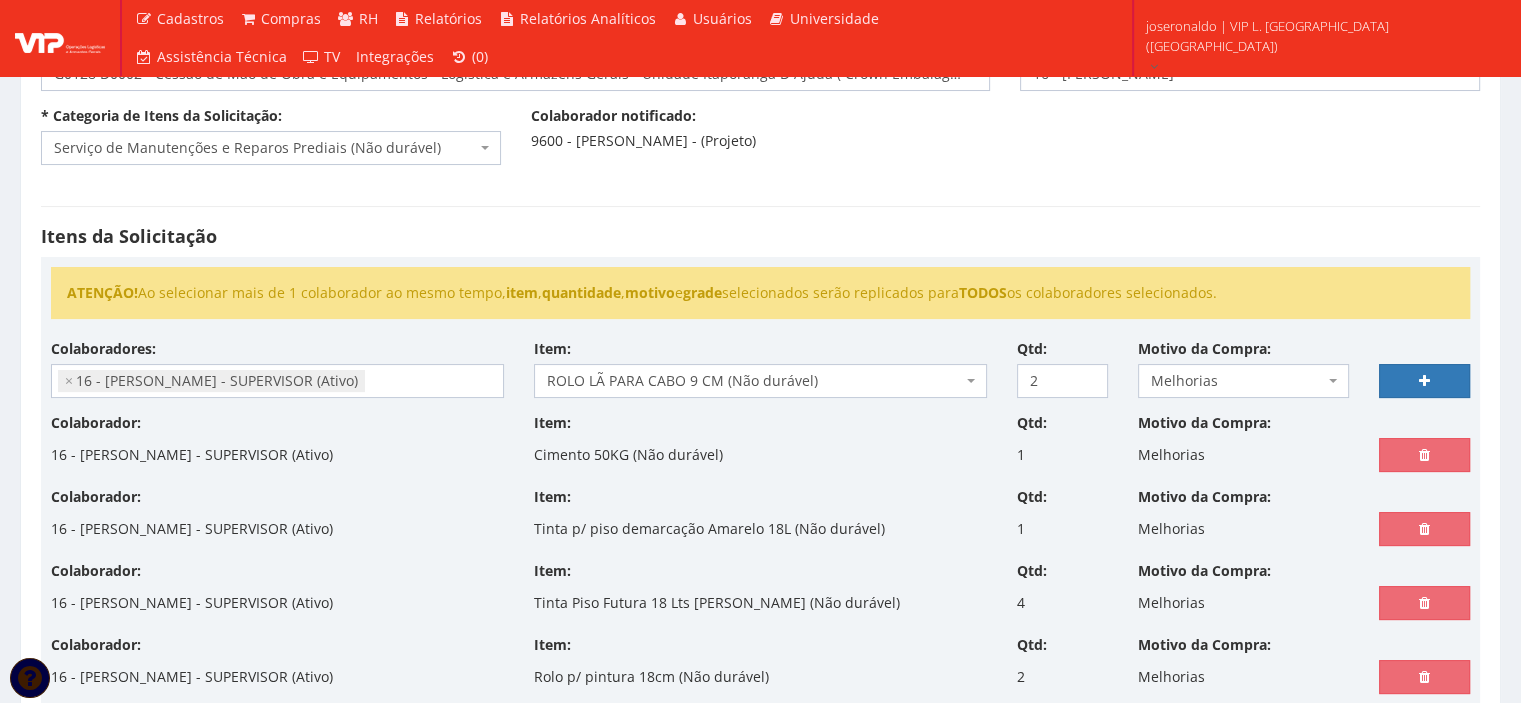 select 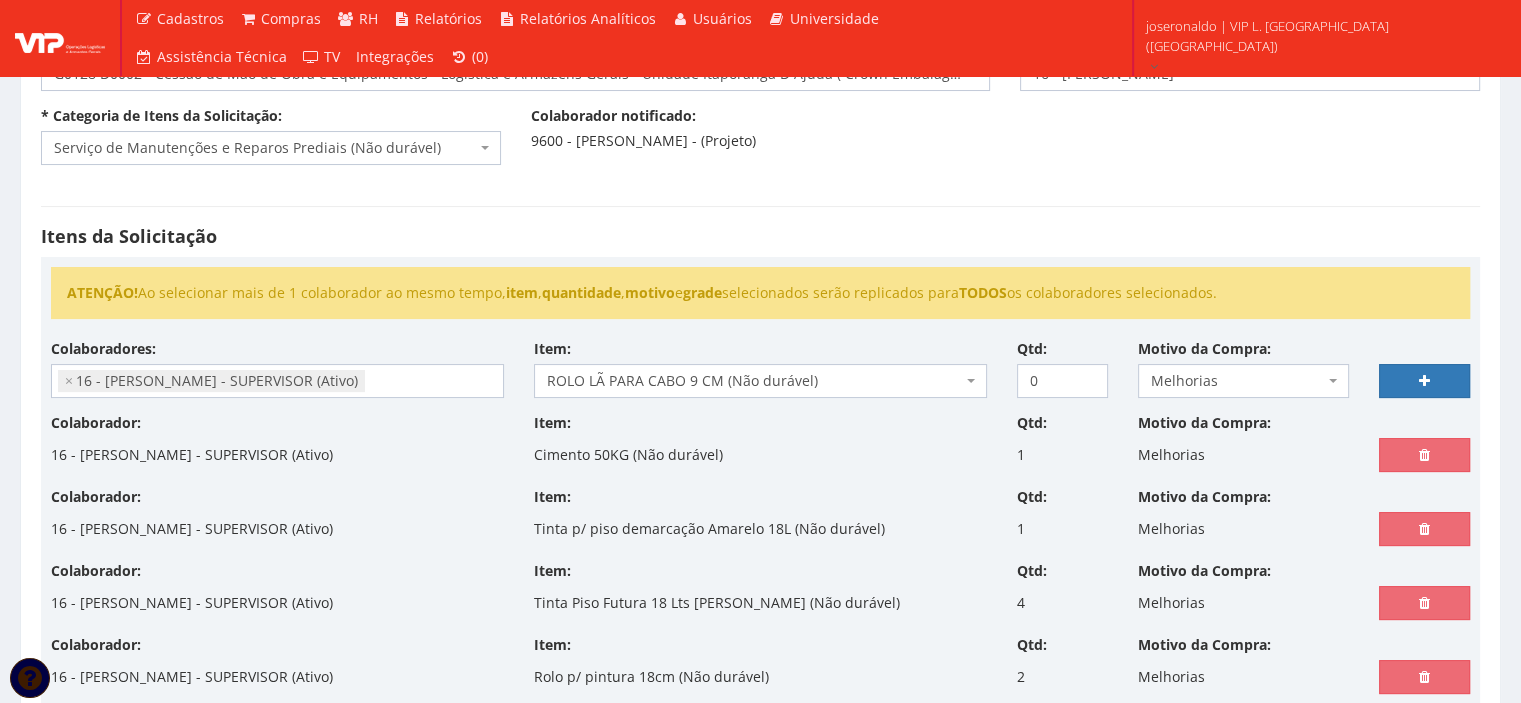 select 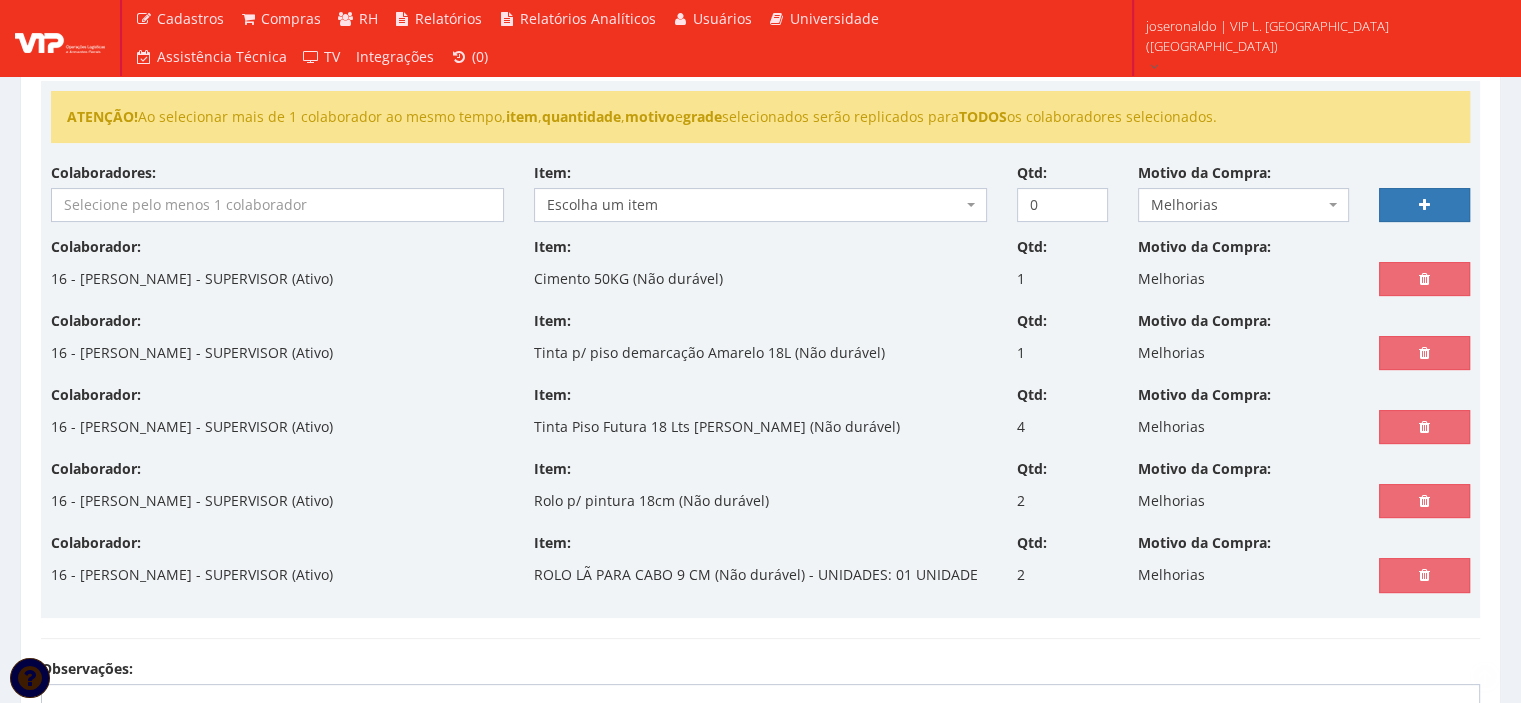 scroll, scrollTop: 801, scrollLeft: 0, axis: vertical 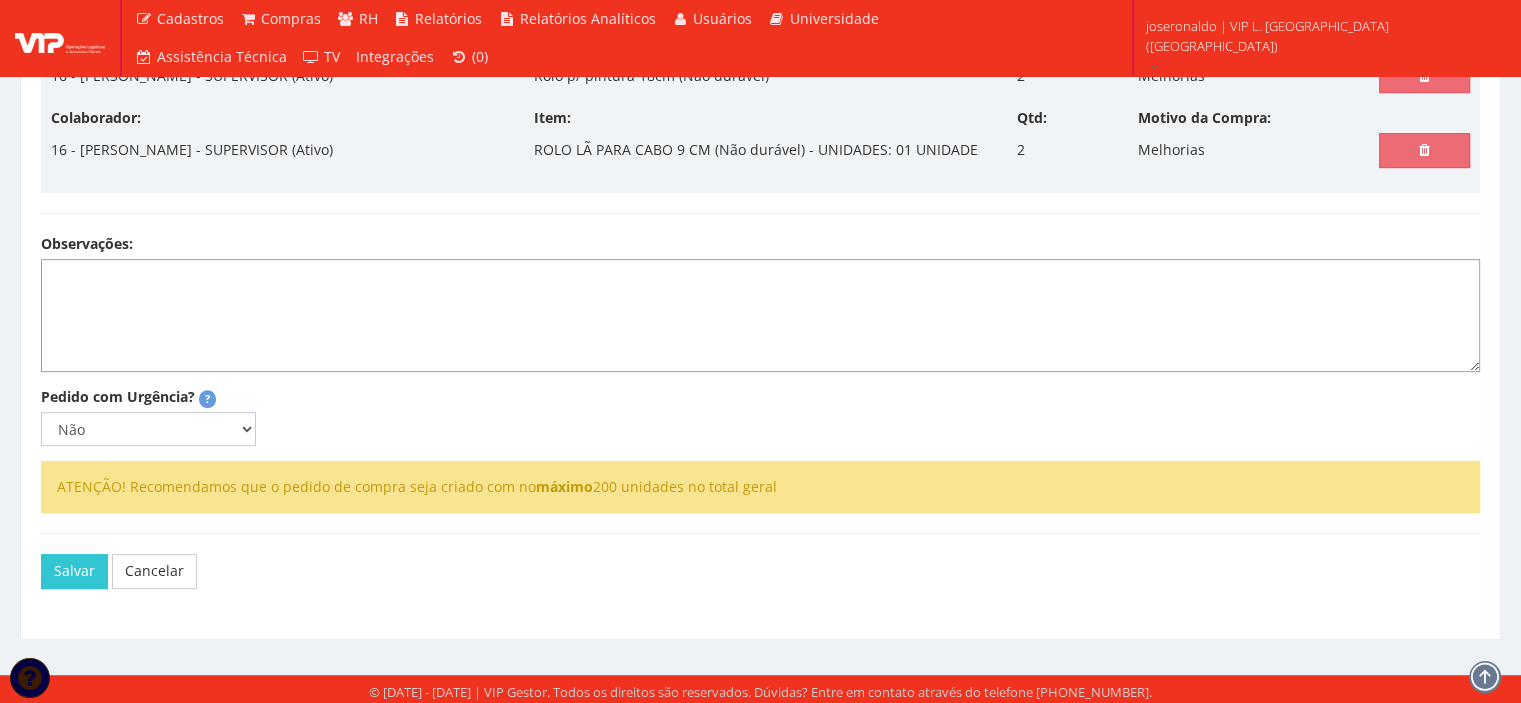 click on "Observações:" at bounding box center (760, 316) 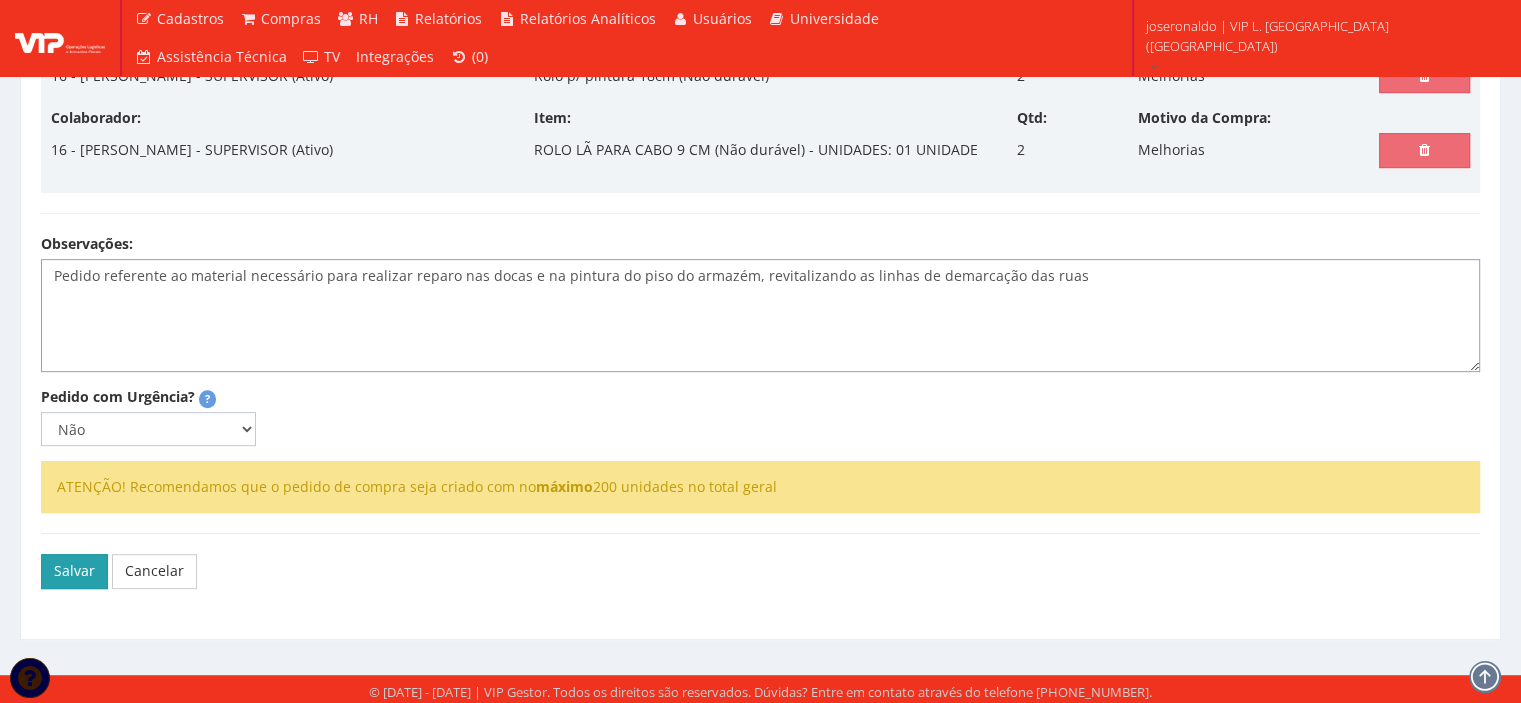 type on "Pedido referente ao material necessário para realizar reparo nas docas e na pintura do piso do armazém, revitalizando as linhas de demarcação das ruas" 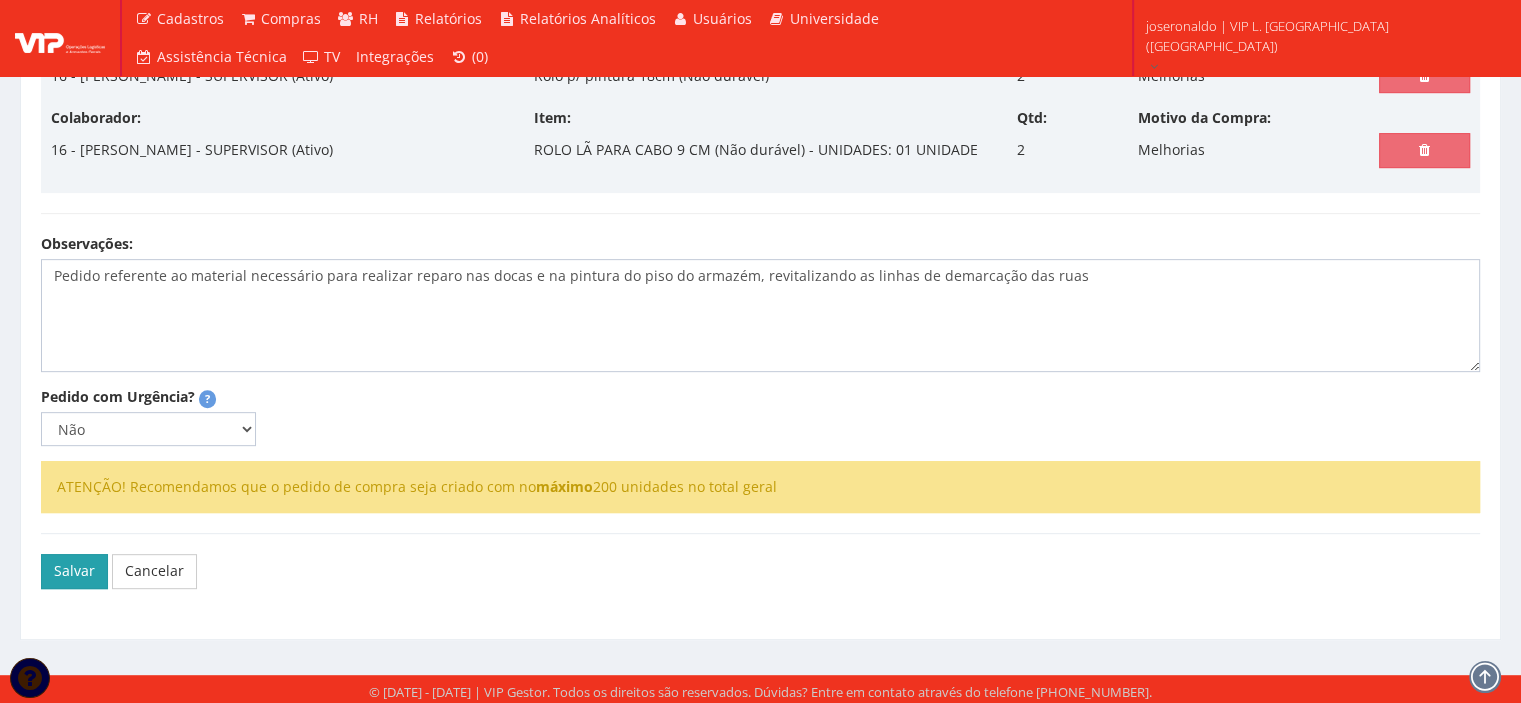 click on "Salvar" at bounding box center (74, 571) 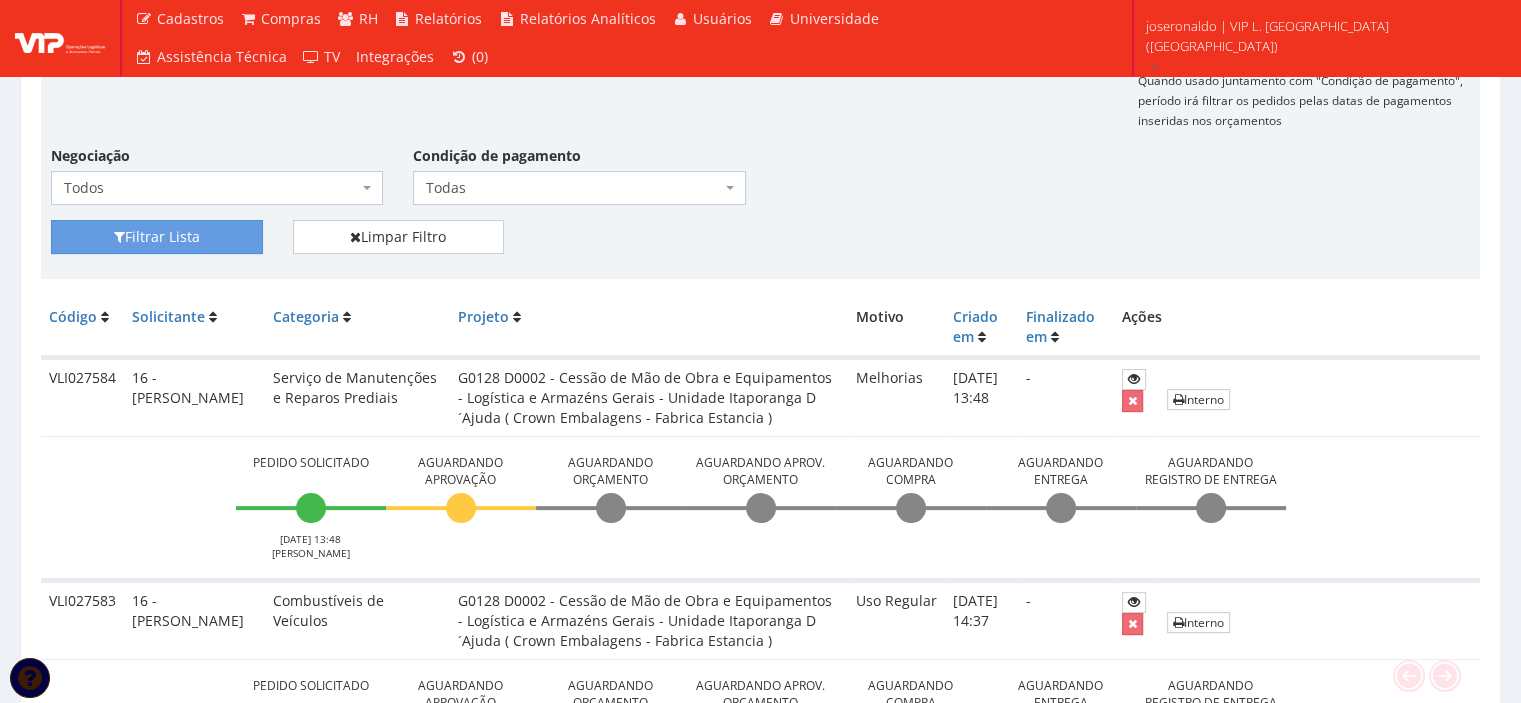 scroll, scrollTop: 400, scrollLeft: 0, axis: vertical 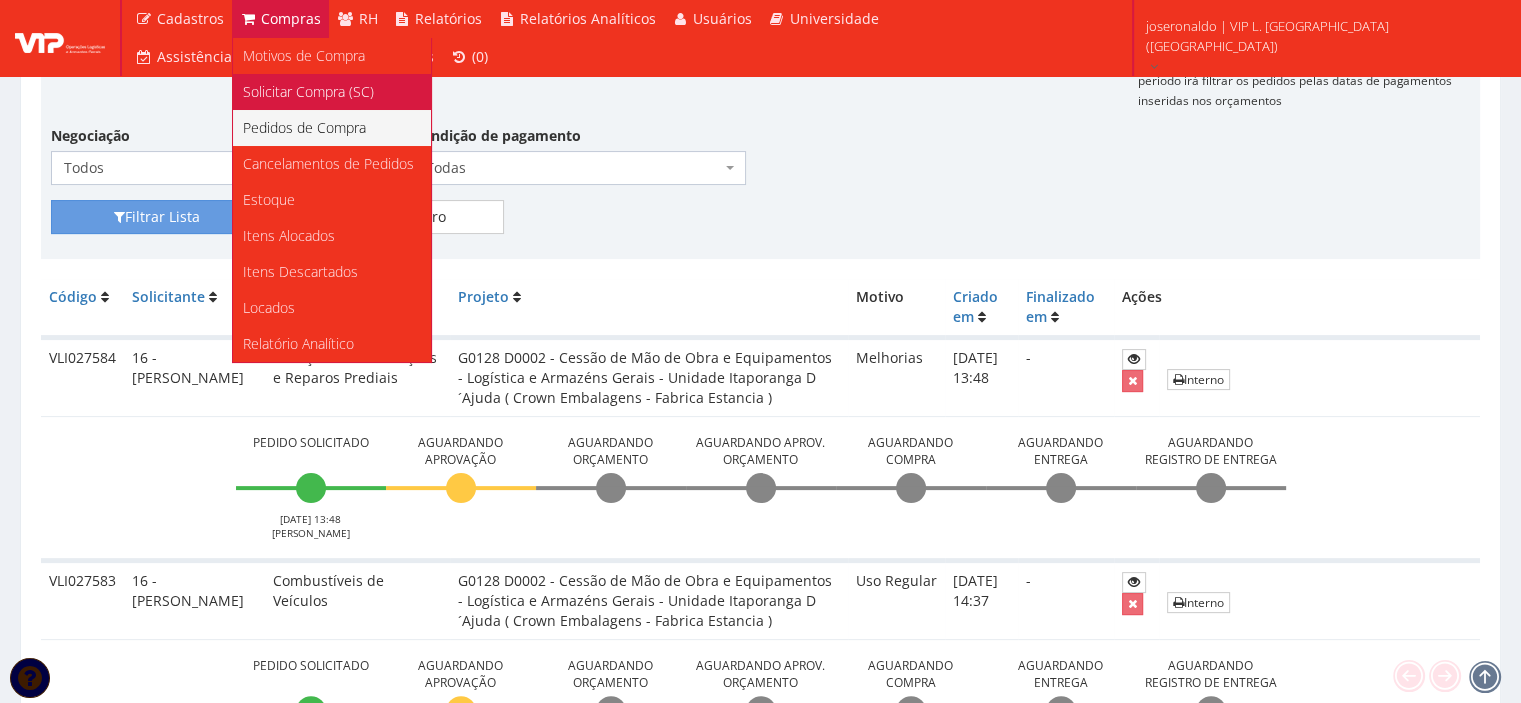 click on "Solicitar Compra (SC)" at bounding box center (308, 91) 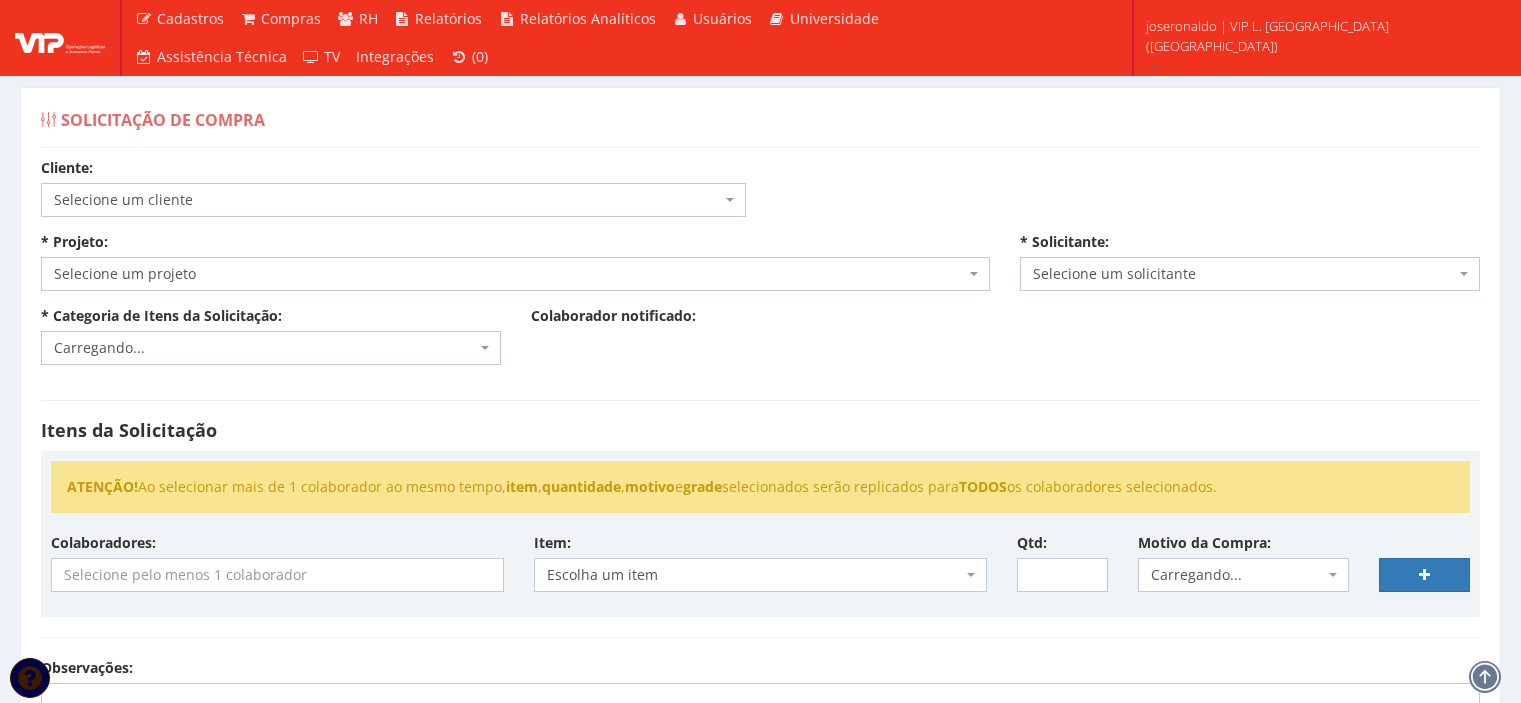 scroll, scrollTop: 0, scrollLeft: 0, axis: both 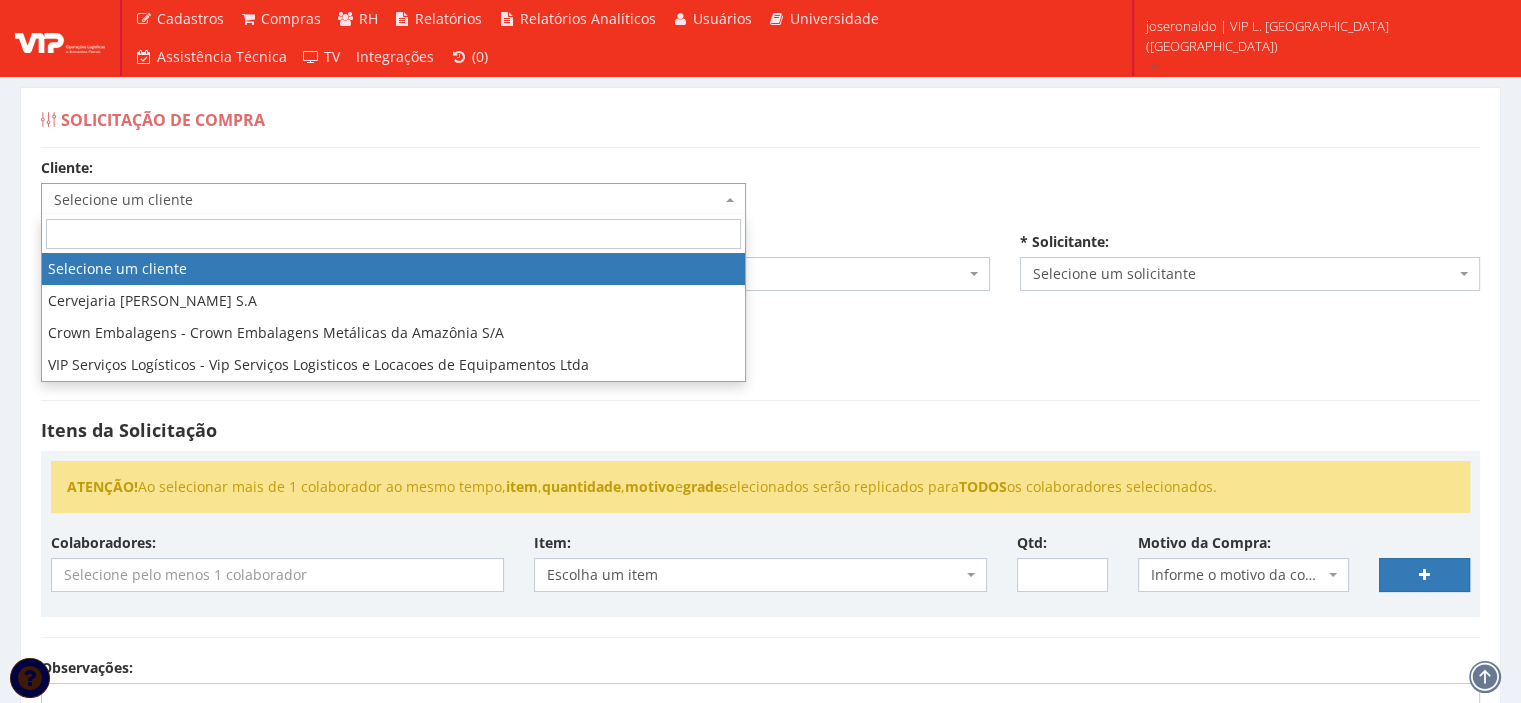 click on "Selecione um cliente" at bounding box center (387, 200) 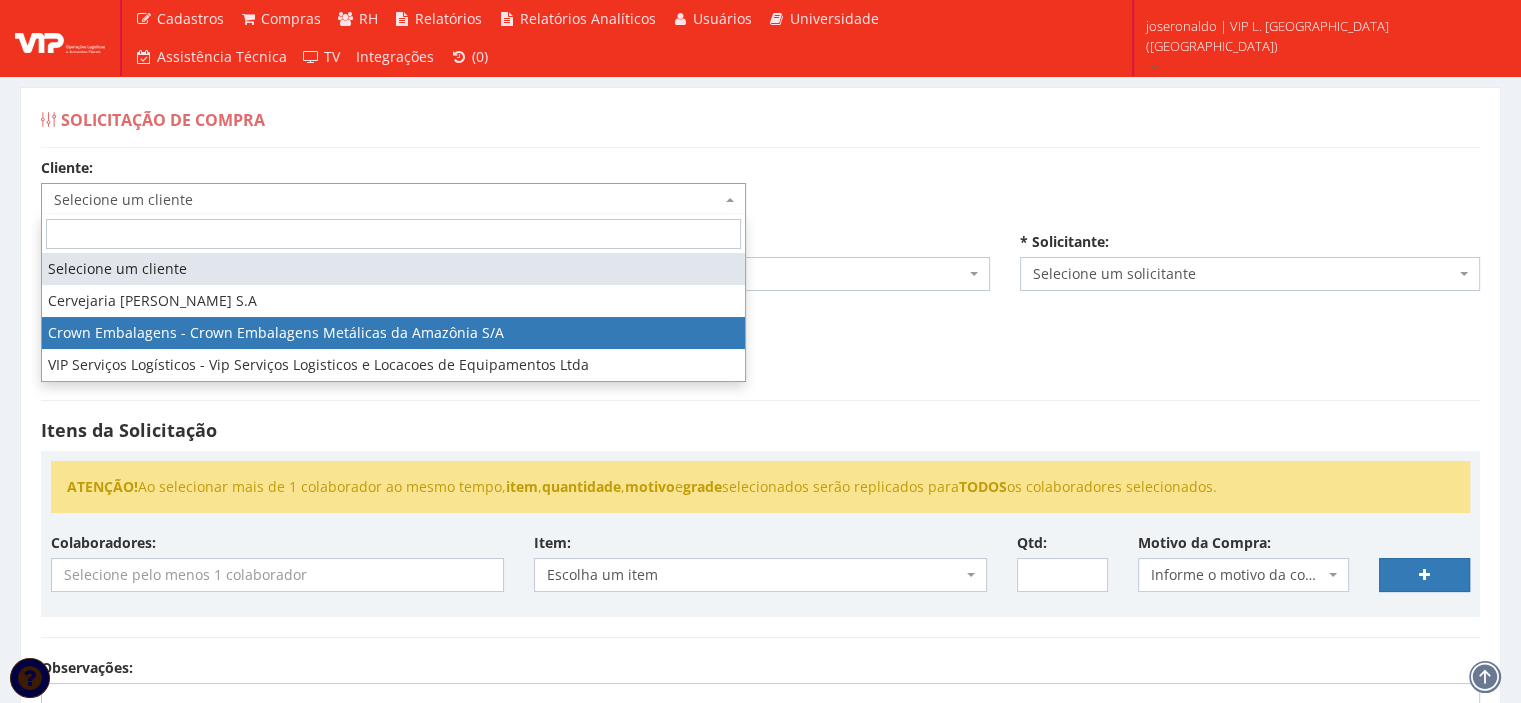select on "23" 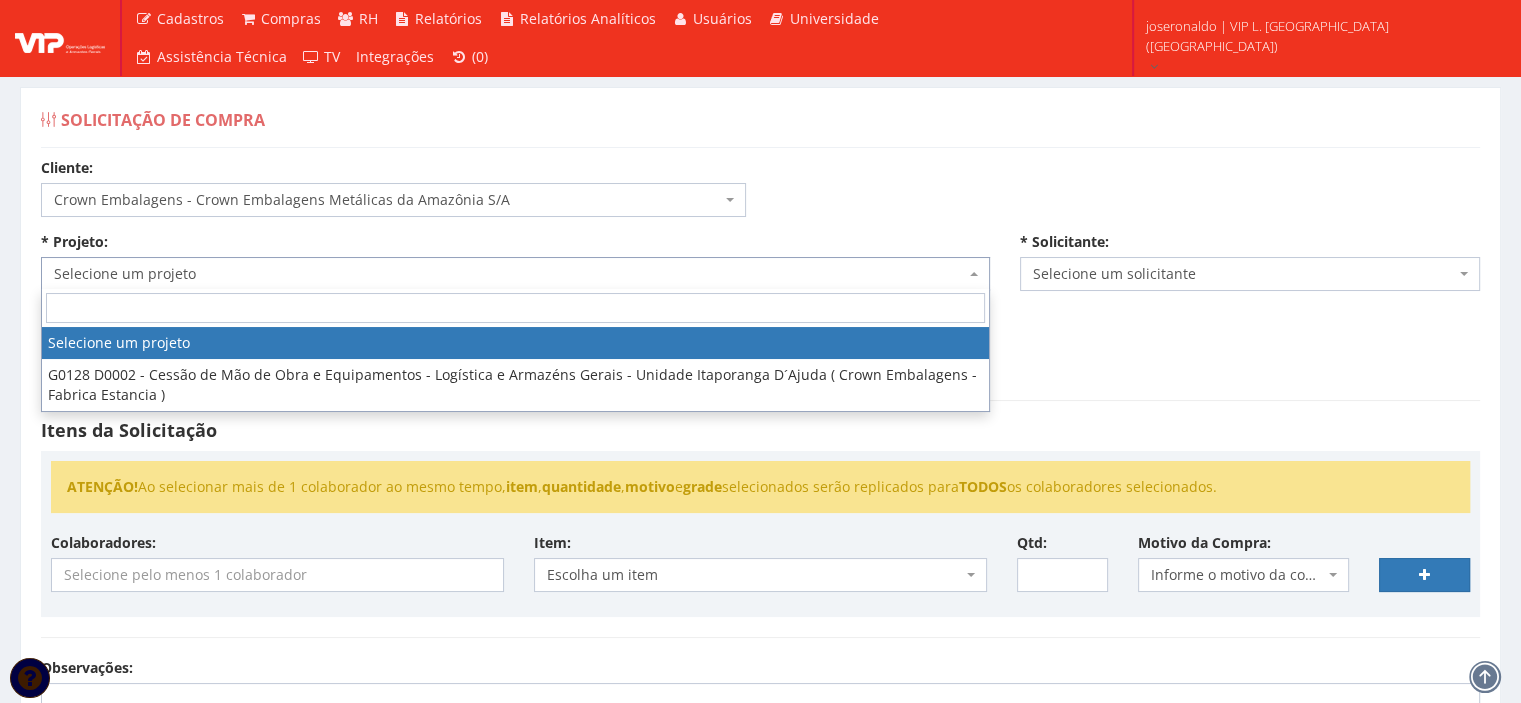 click on "Selecione um projeto" at bounding box center [509, 274] 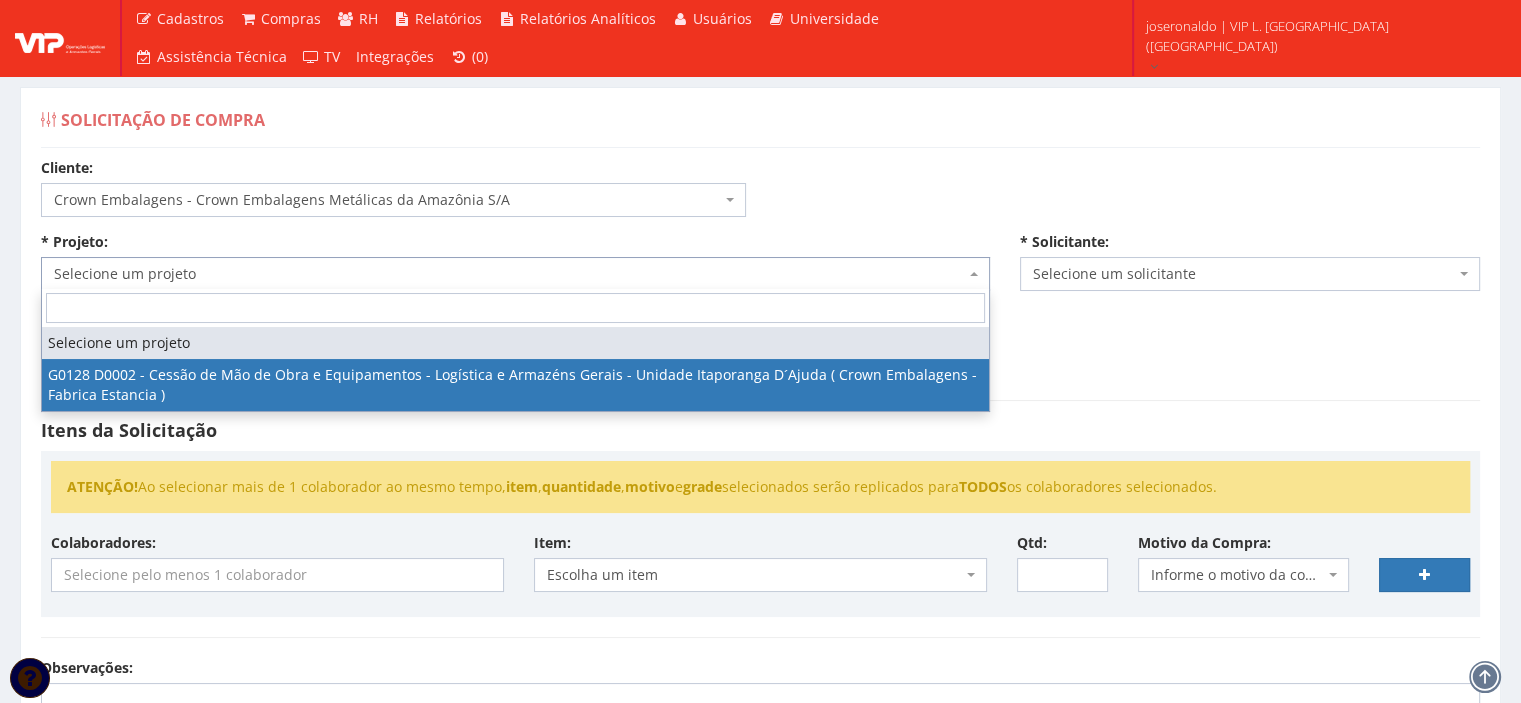 select on "128" 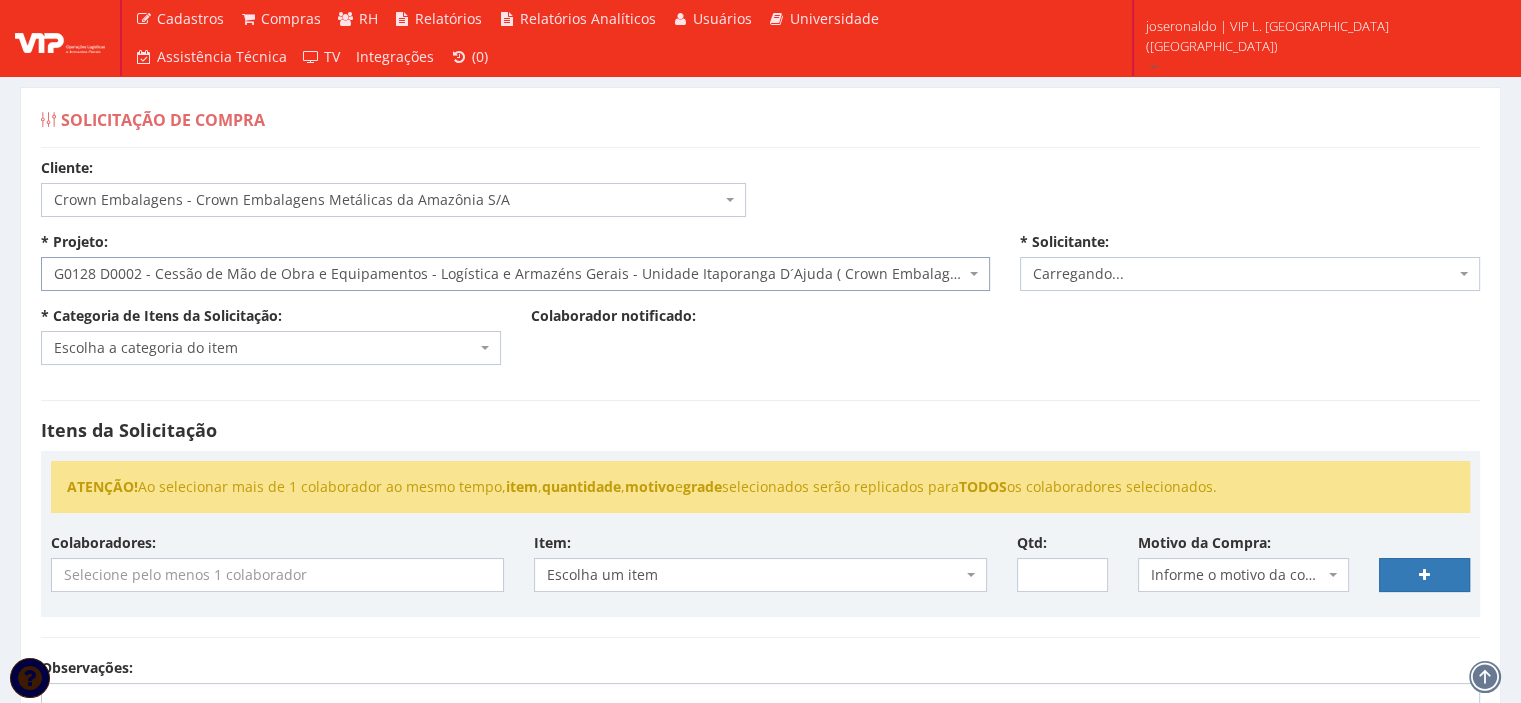 select on "1278" 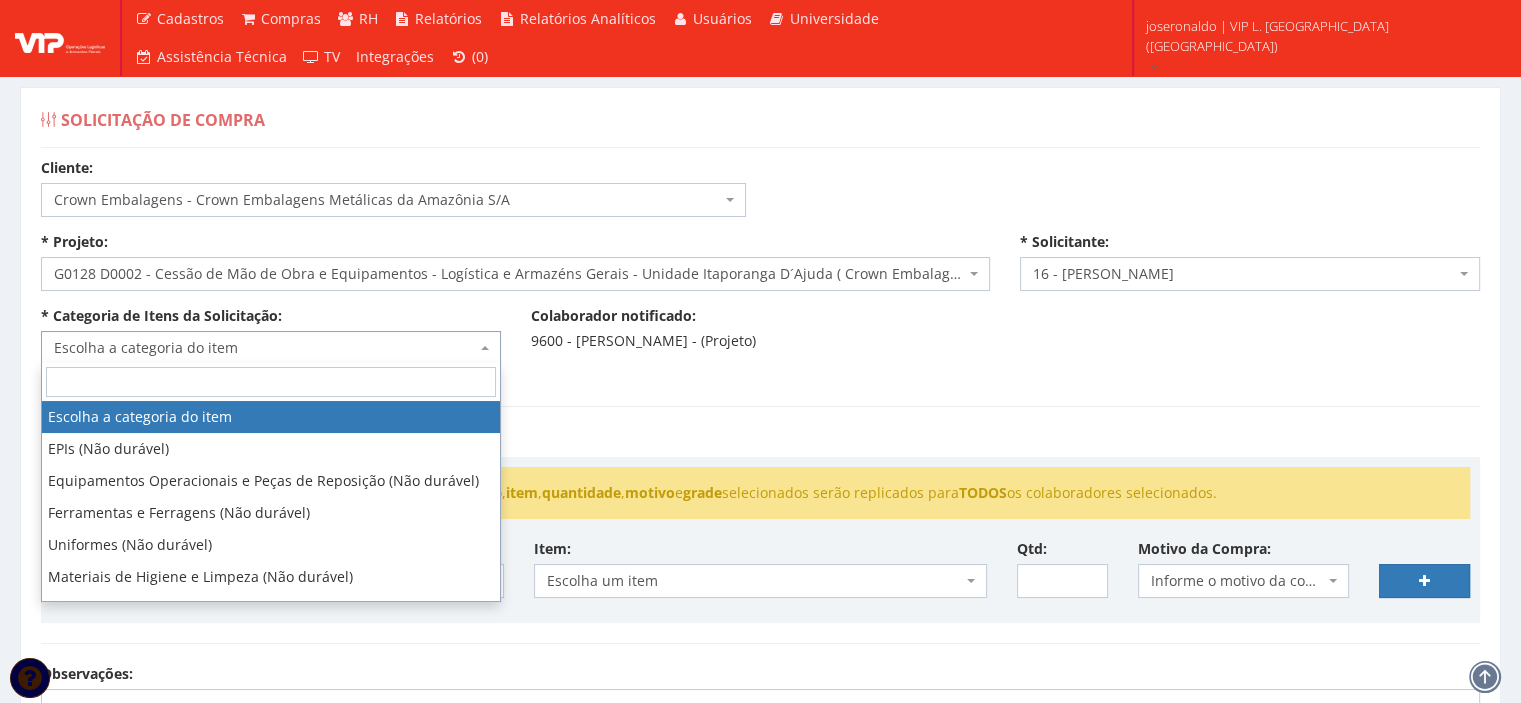 click on "Escolha a categoria do item" at bounding box center [265, 348] 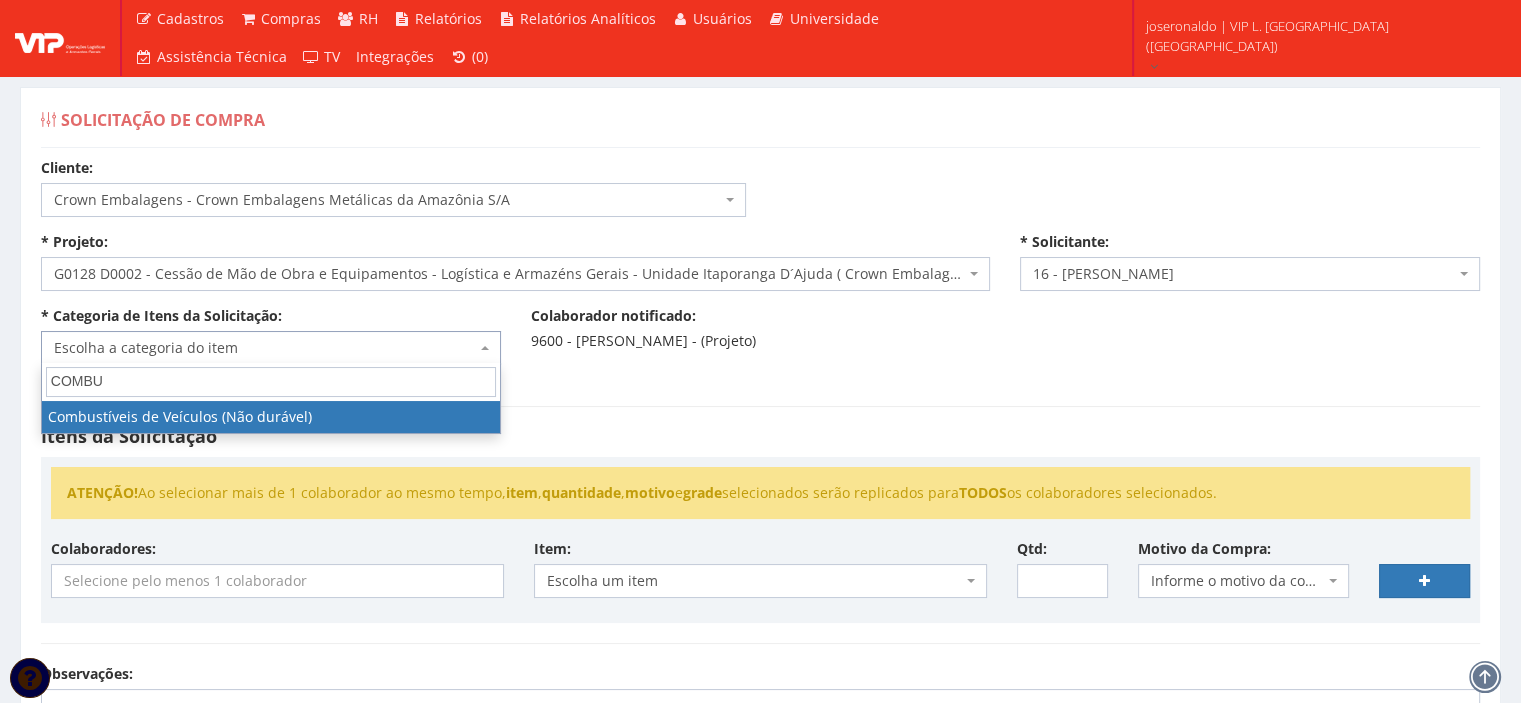 type on "COMBU" 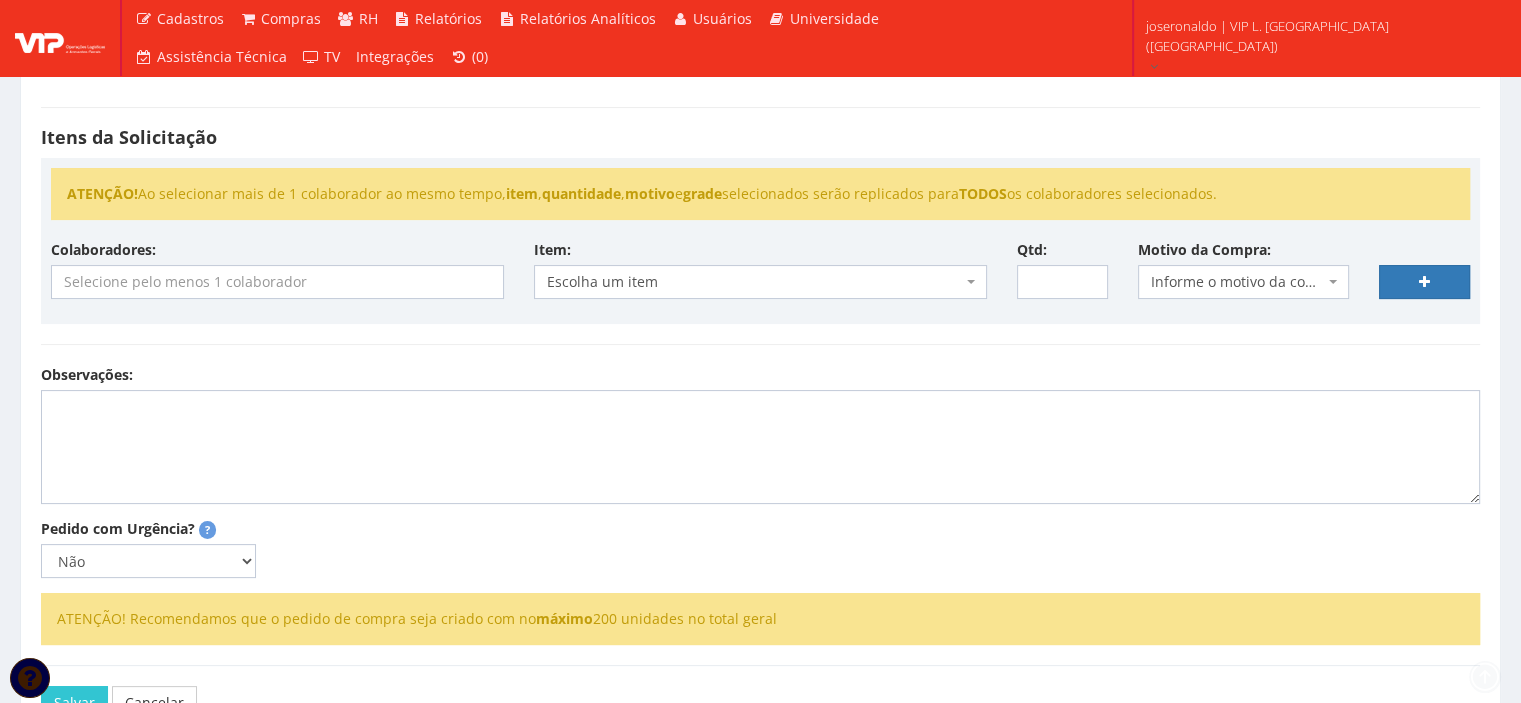 scroll, scrollTop: 300, scrollLeft: 0, axis: vertical 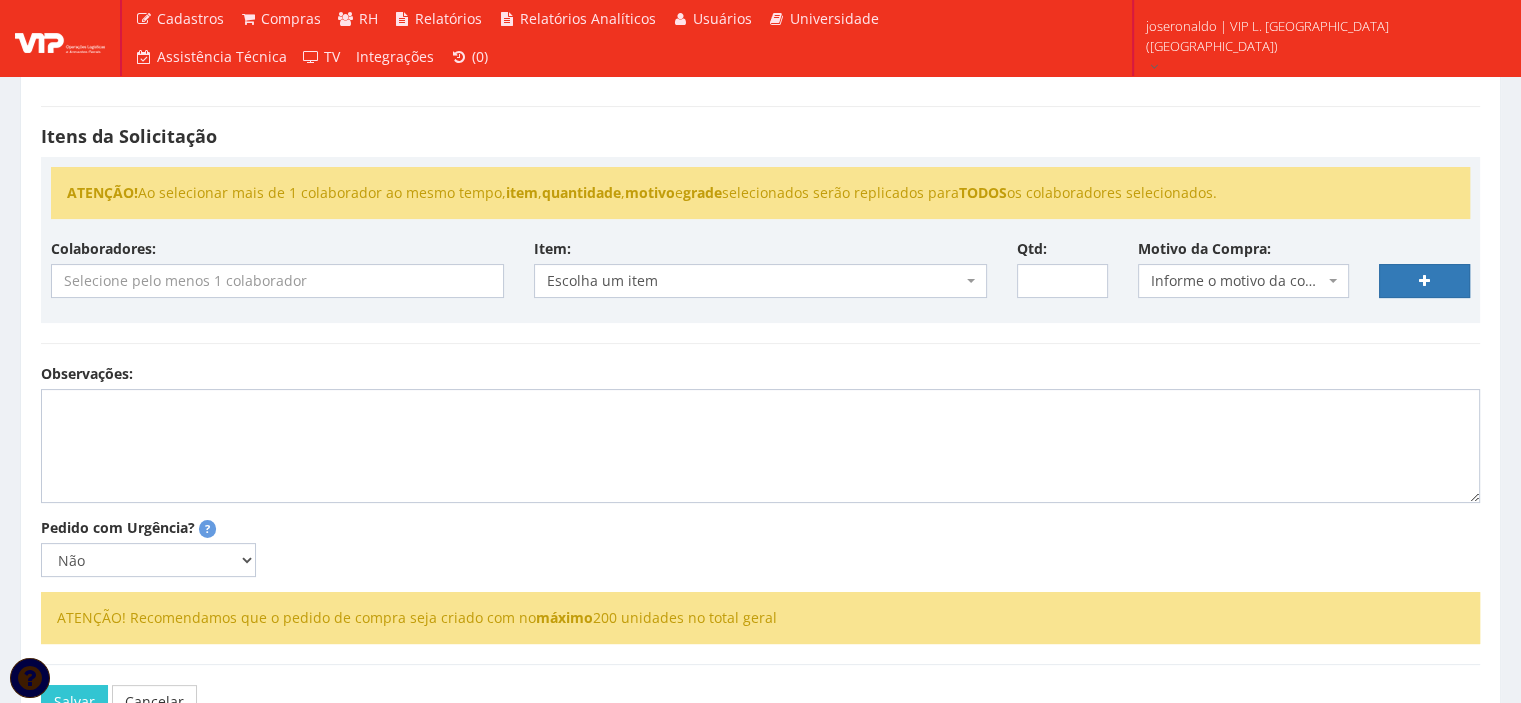 click at bounding box center (277, 281) 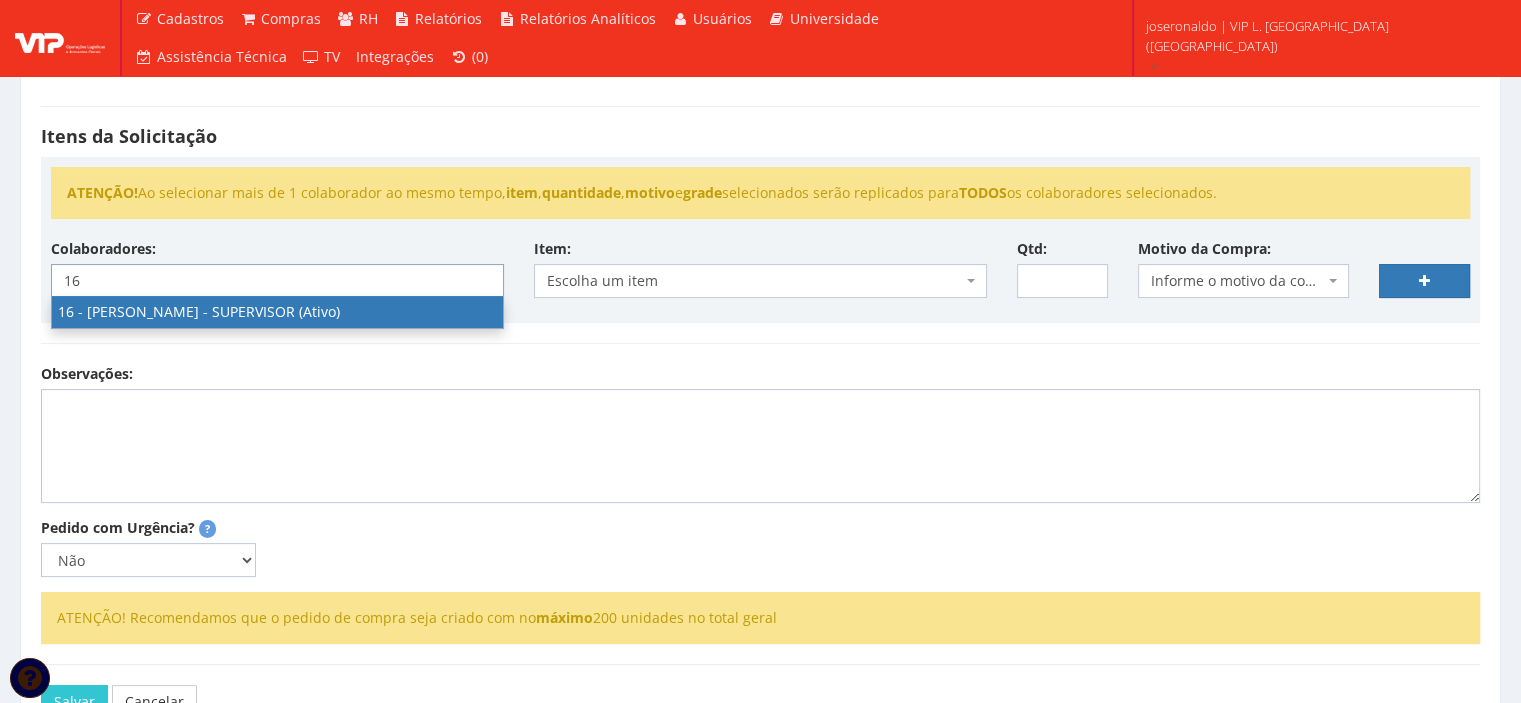 type on "16" 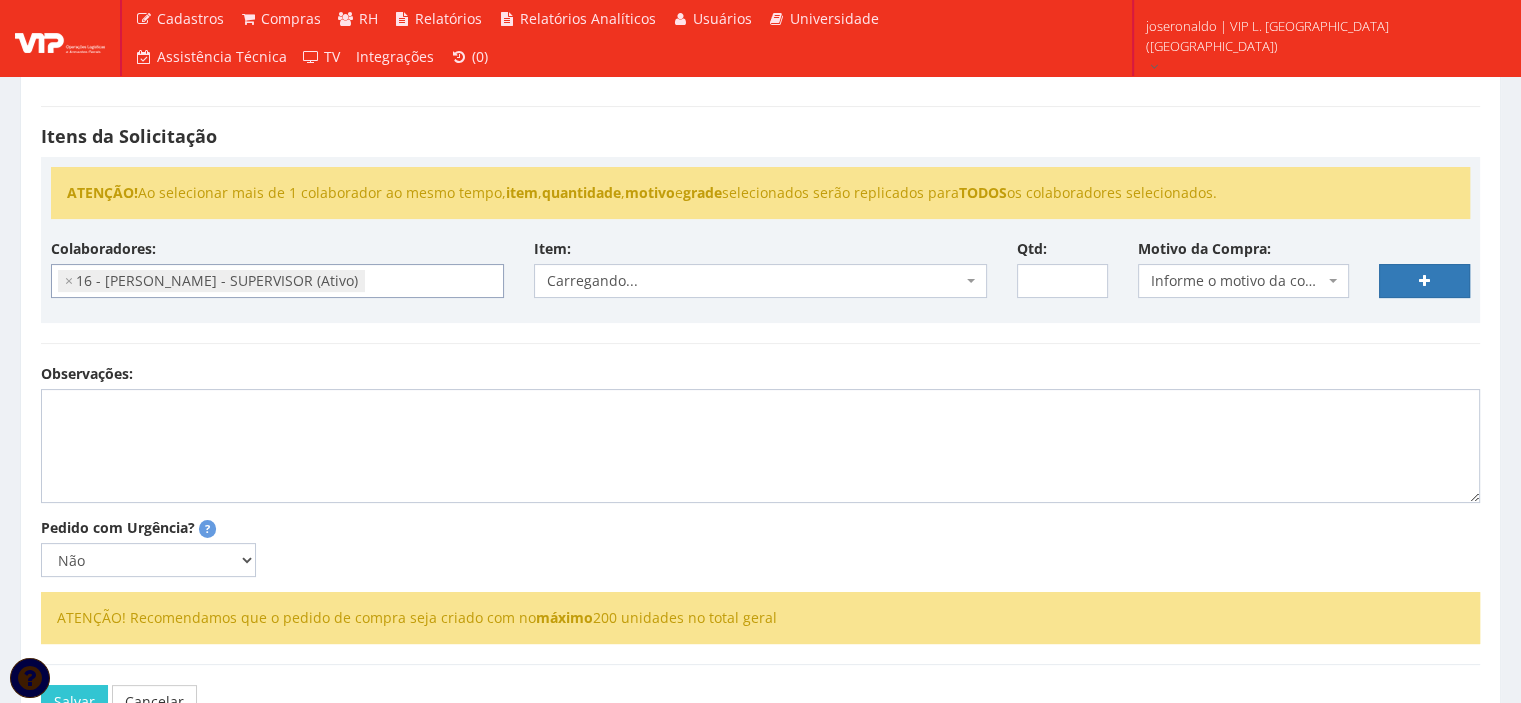 scroll, scrollTop: 303, scrollLeft: 0, axis: vertical 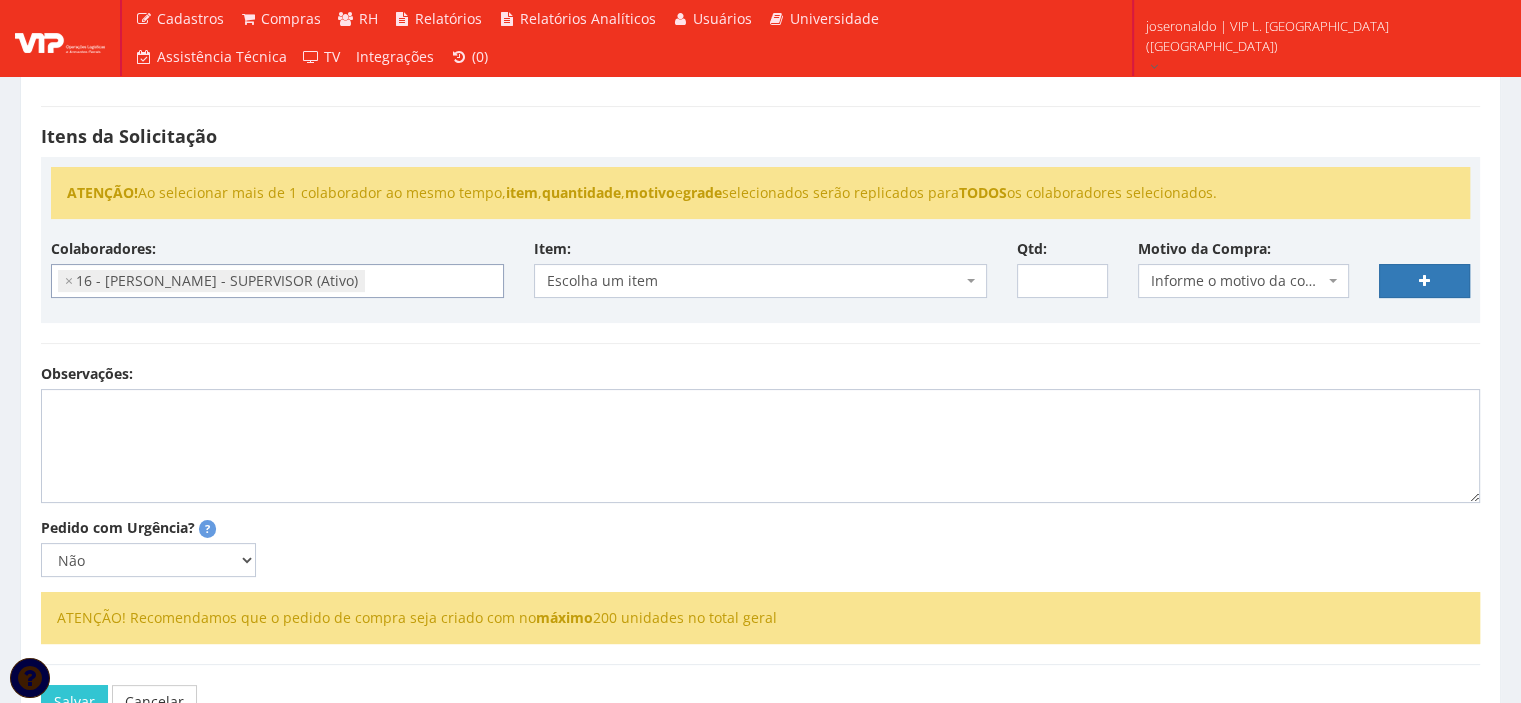 click on "Escolha um item" at bounding box center [754, 281] 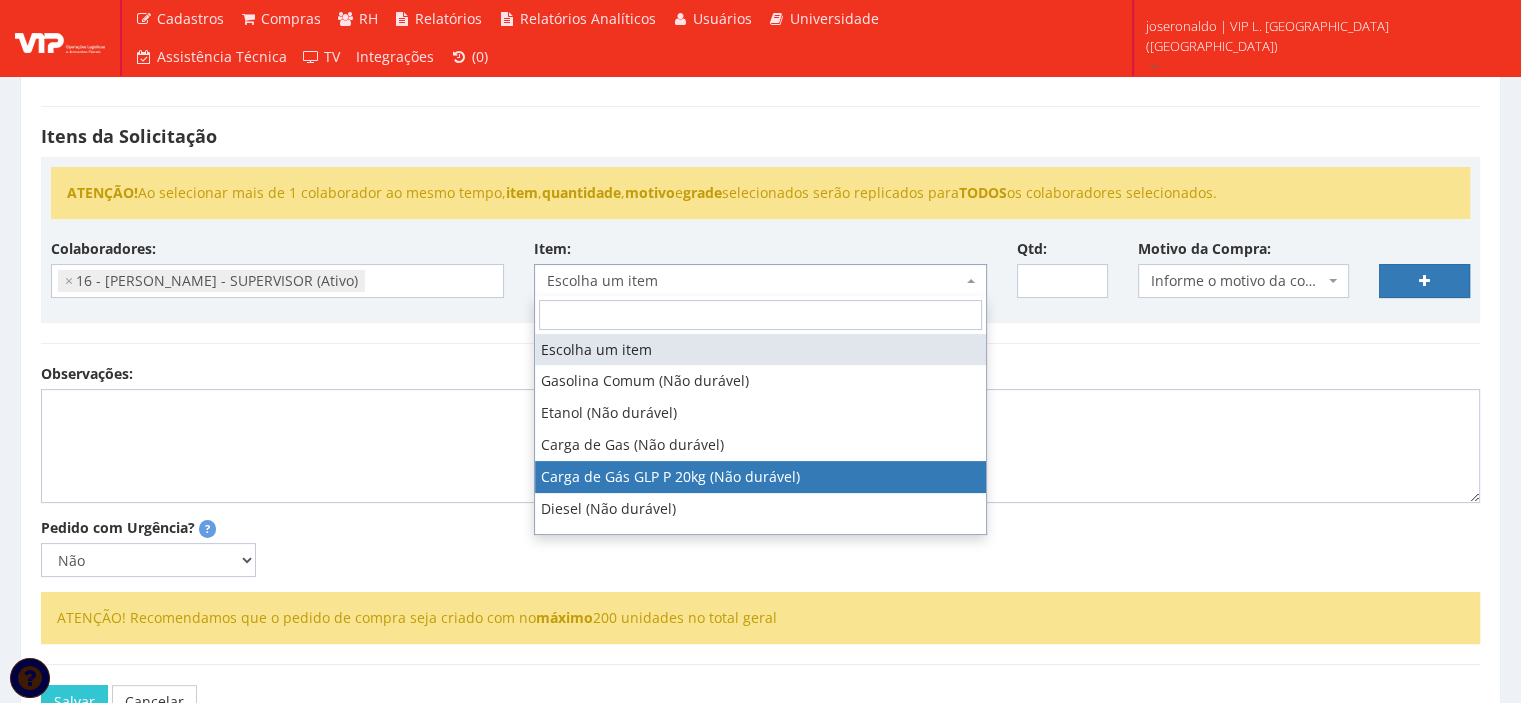 select on "792" 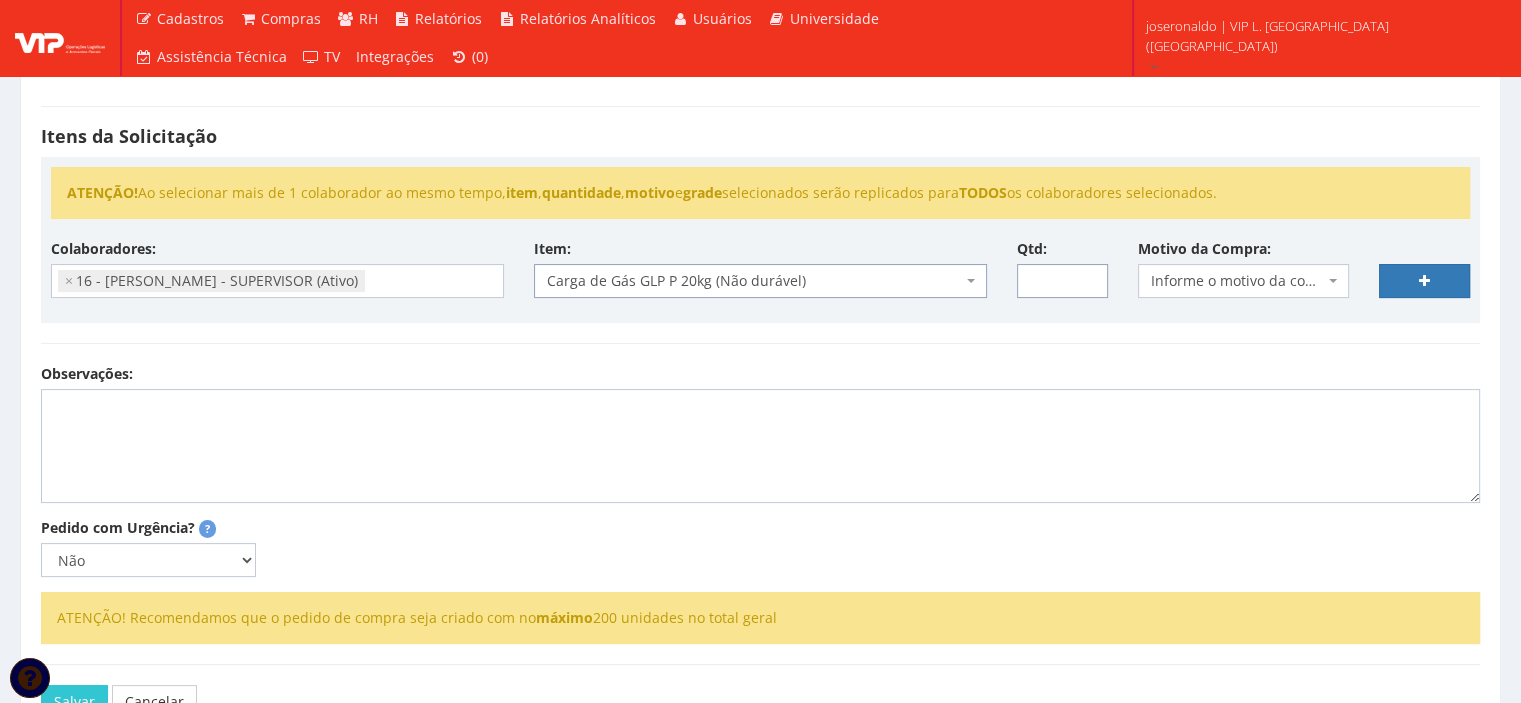 click on "Qtd:" at bounding box center (1062, 281) 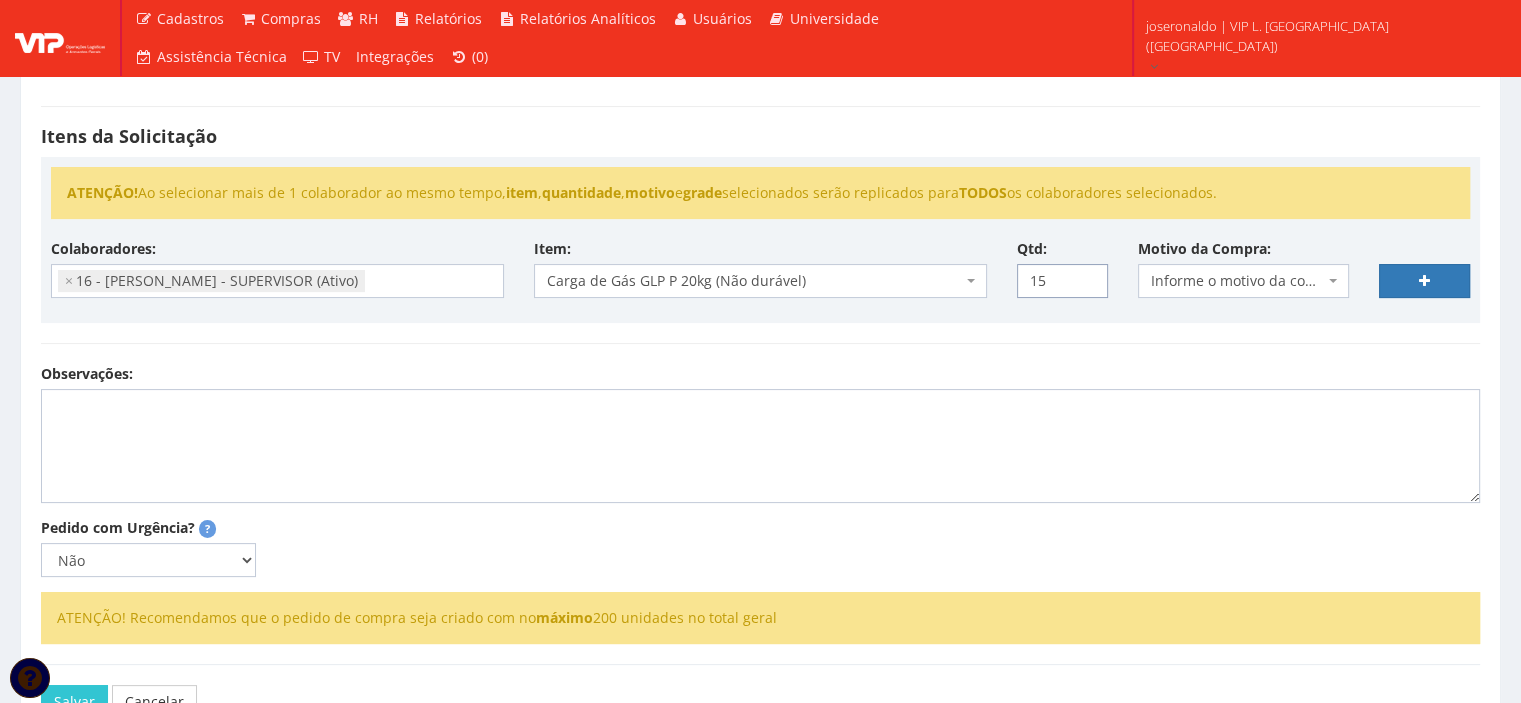type on "15" 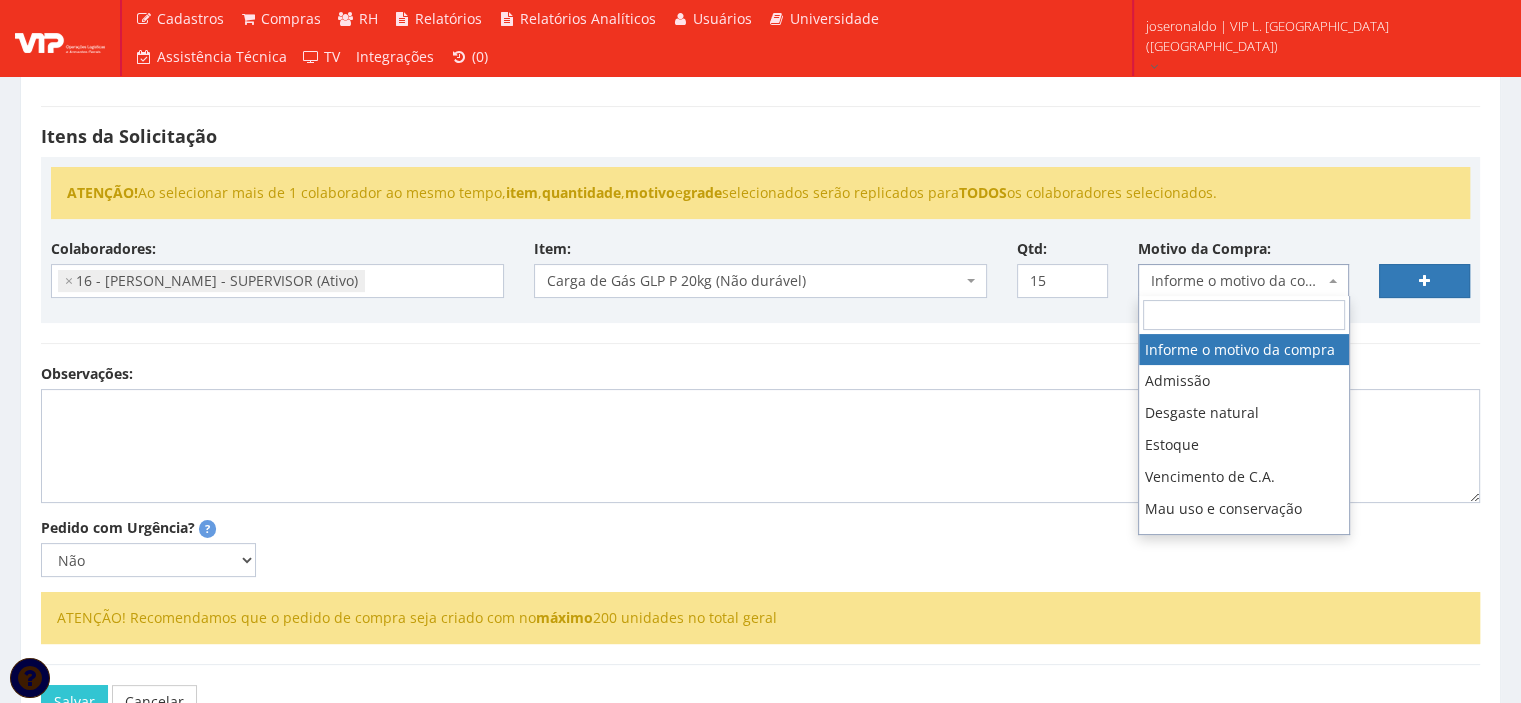 click on "Informe o motivo da compra" at bounding box center [1238, 281] 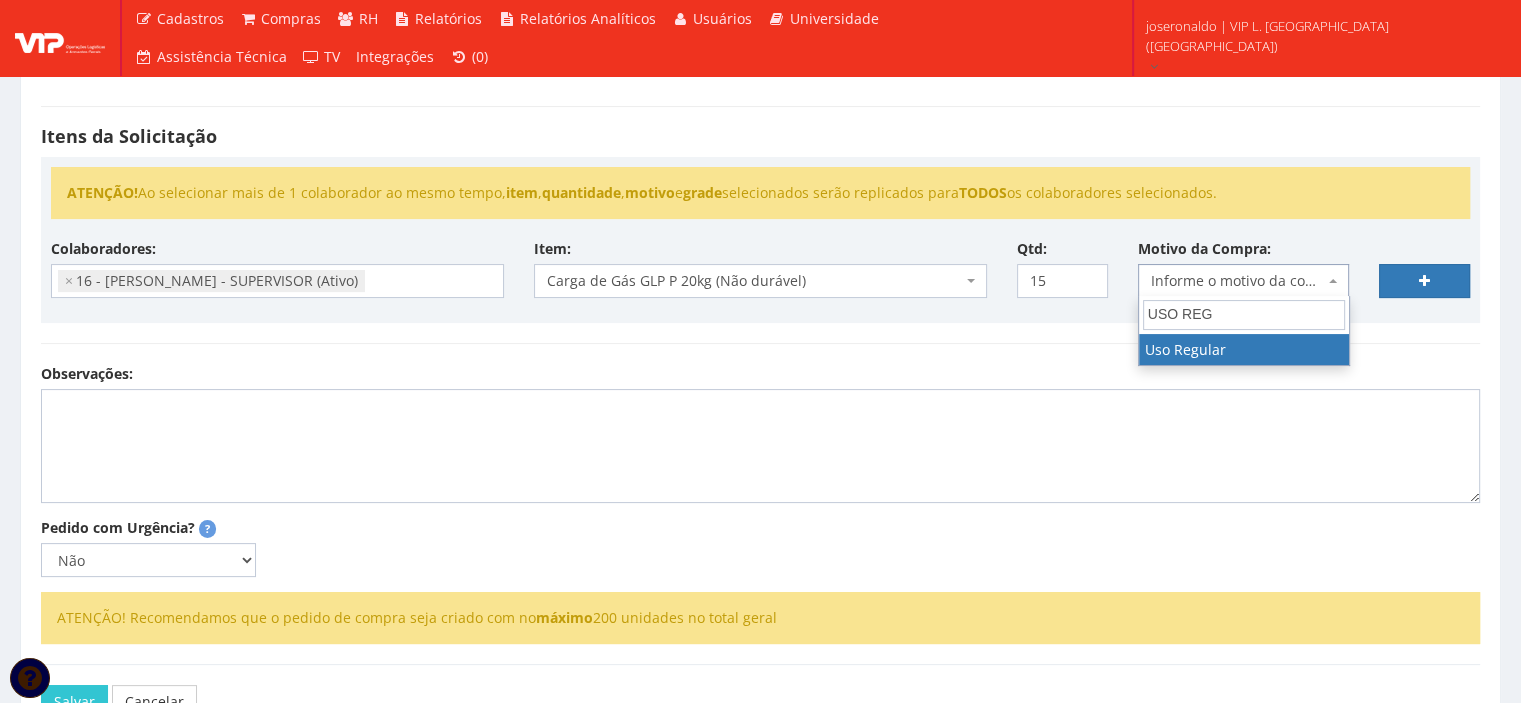 type on "USO REG" 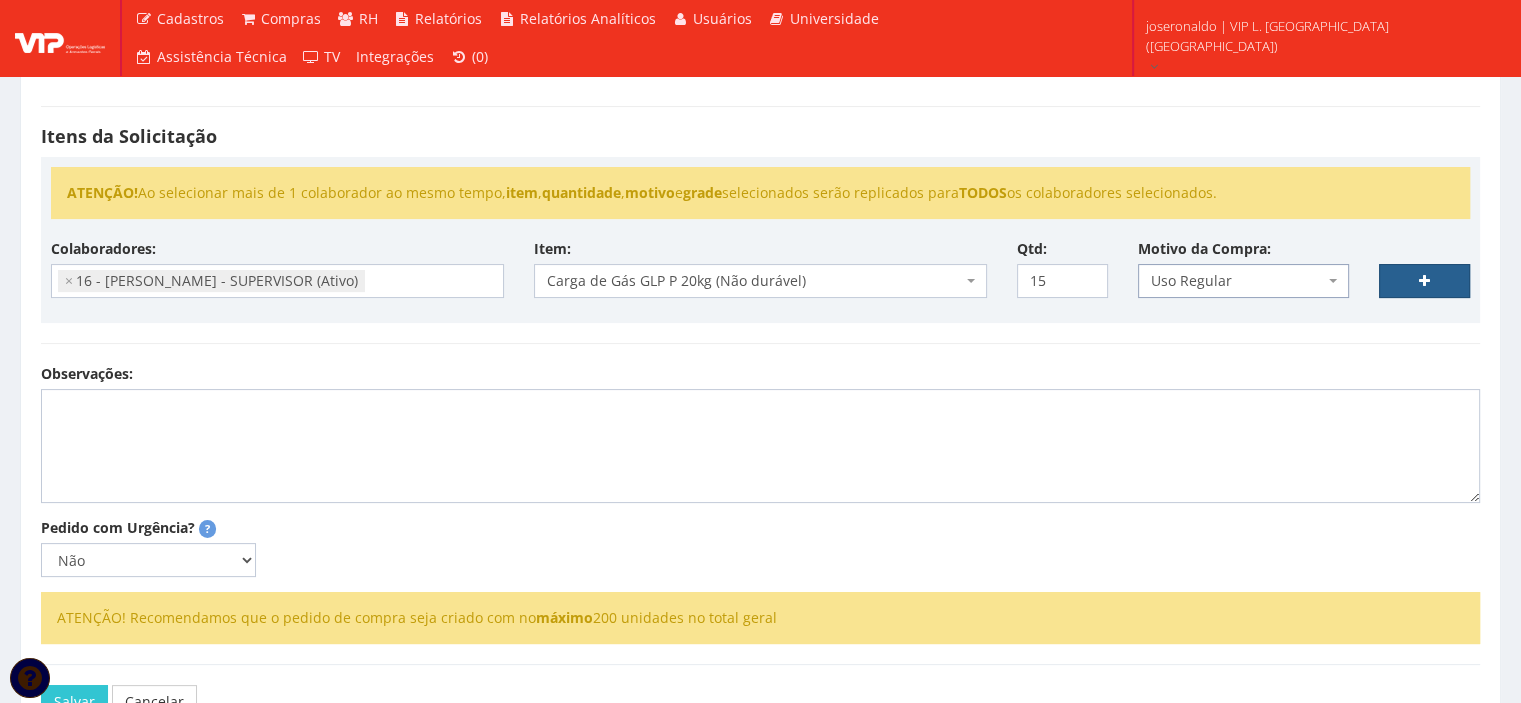 click at bounding box center [1424, 281] 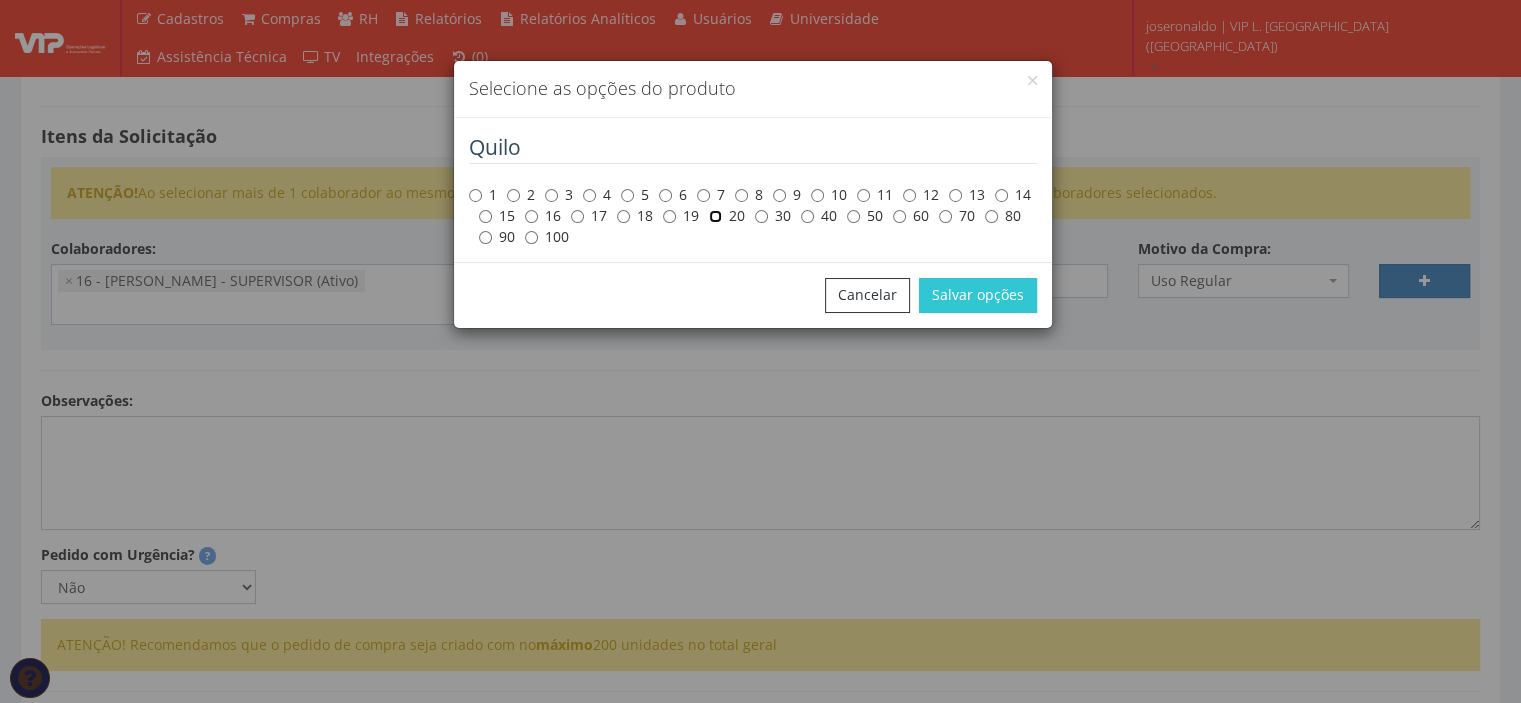 click on "20" at bounding box center [715, 216] 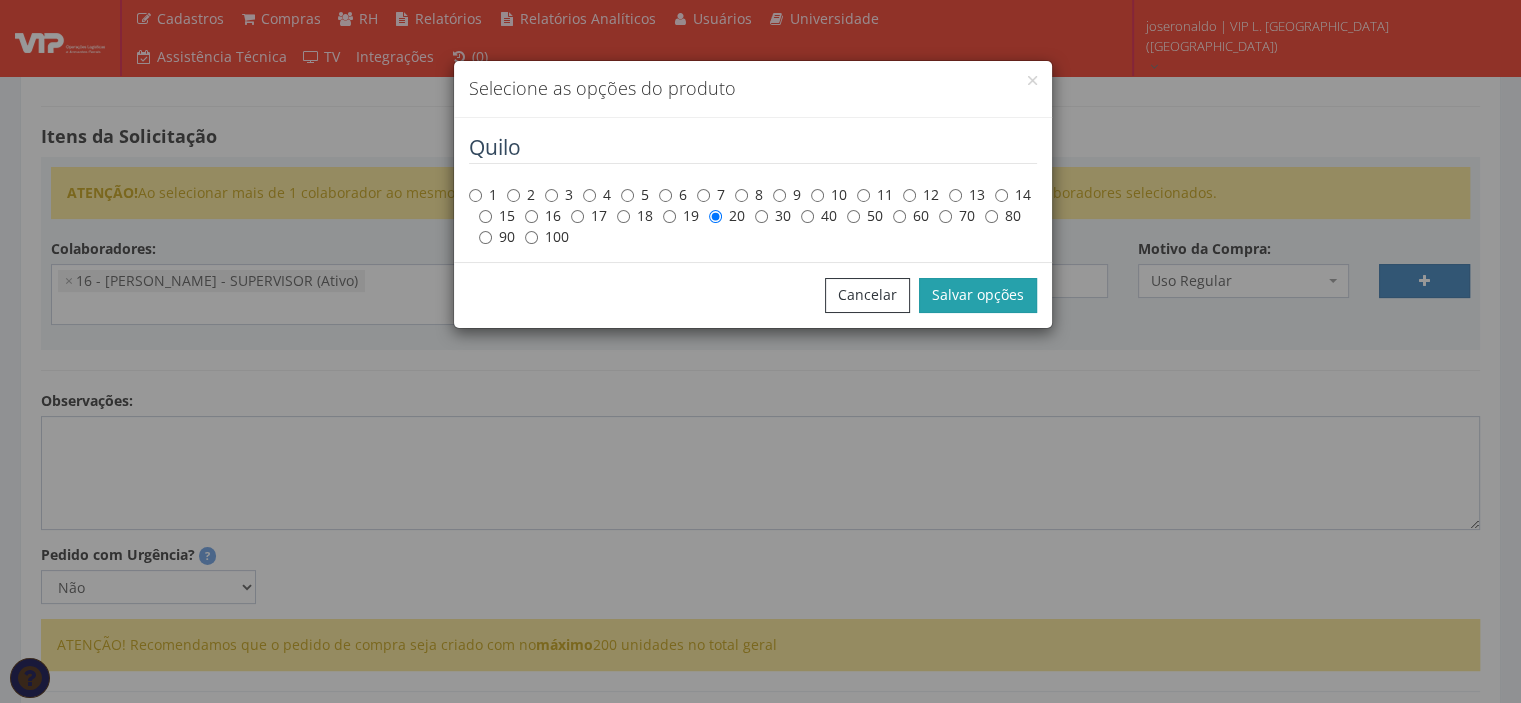 click on "Salvar opções" at bounding box center (978, 295) 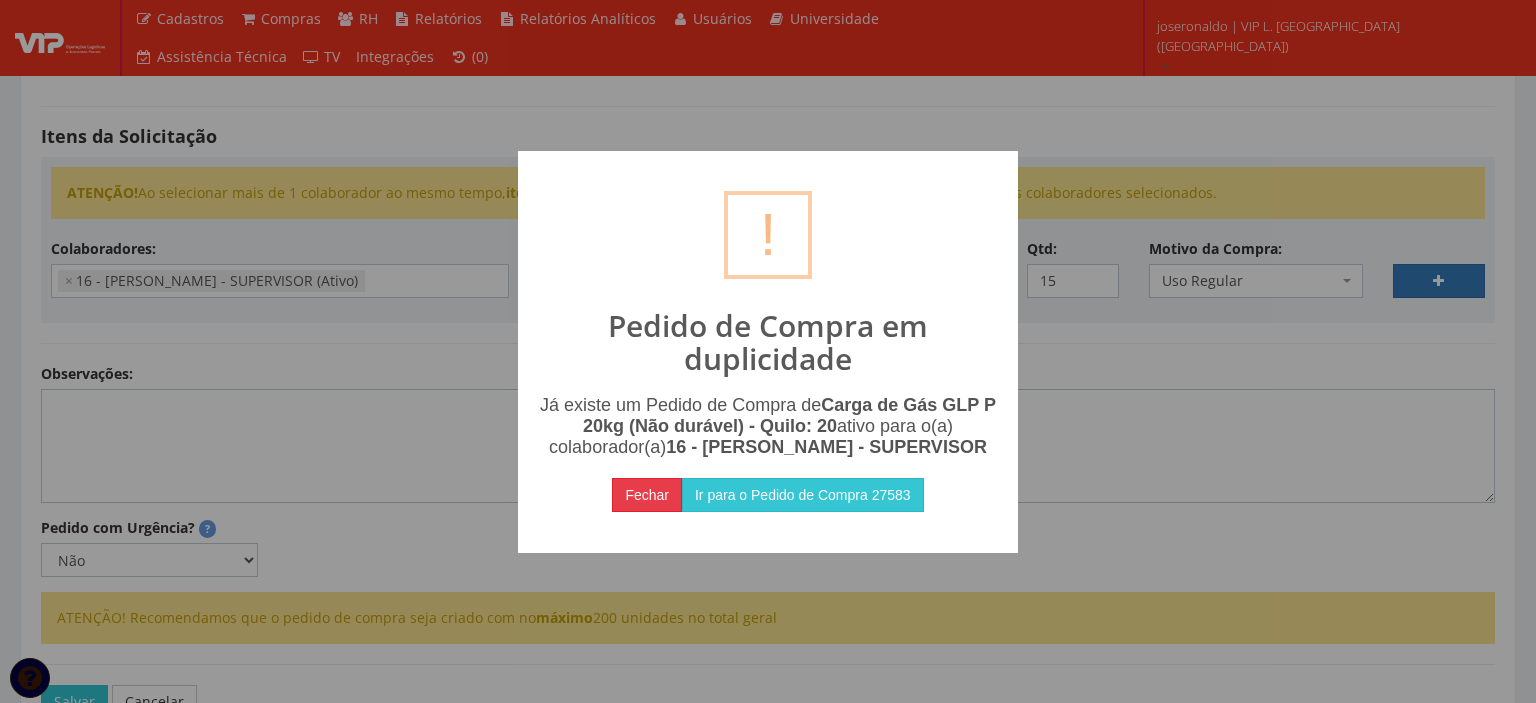 click on "Fechar" at bounding box center [647, 495] 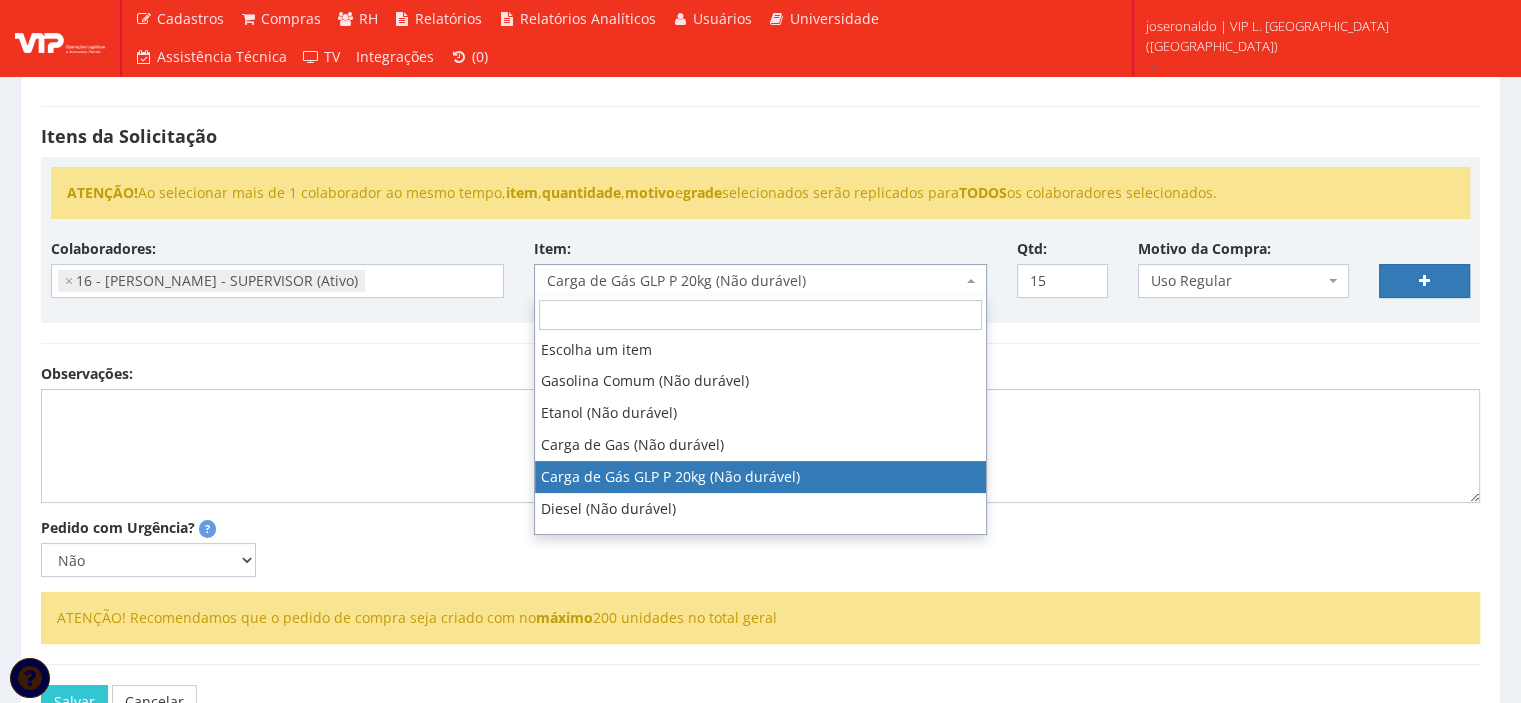 click on "Carga de Gás GLP P 20kg (Não durável)" at bounding box center [754, 281] 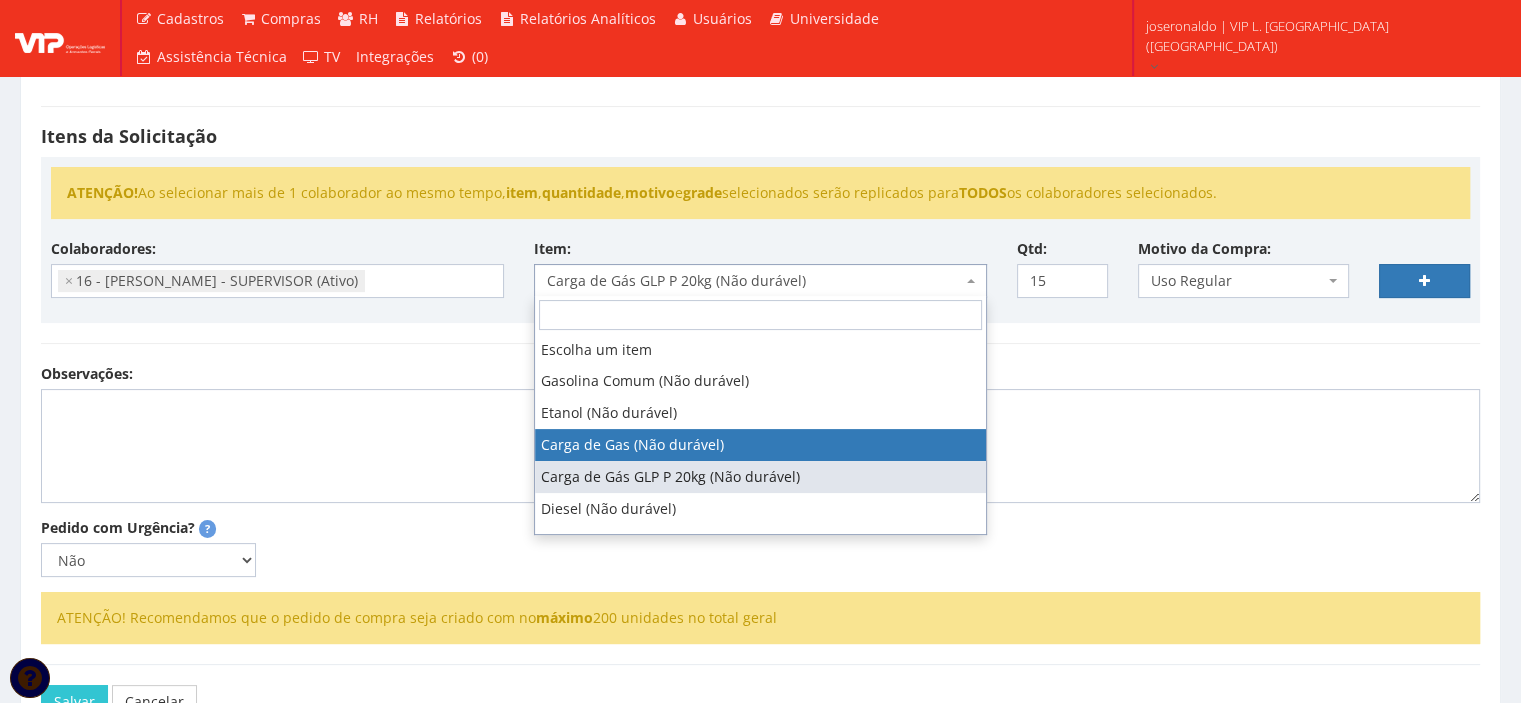 select on "602" 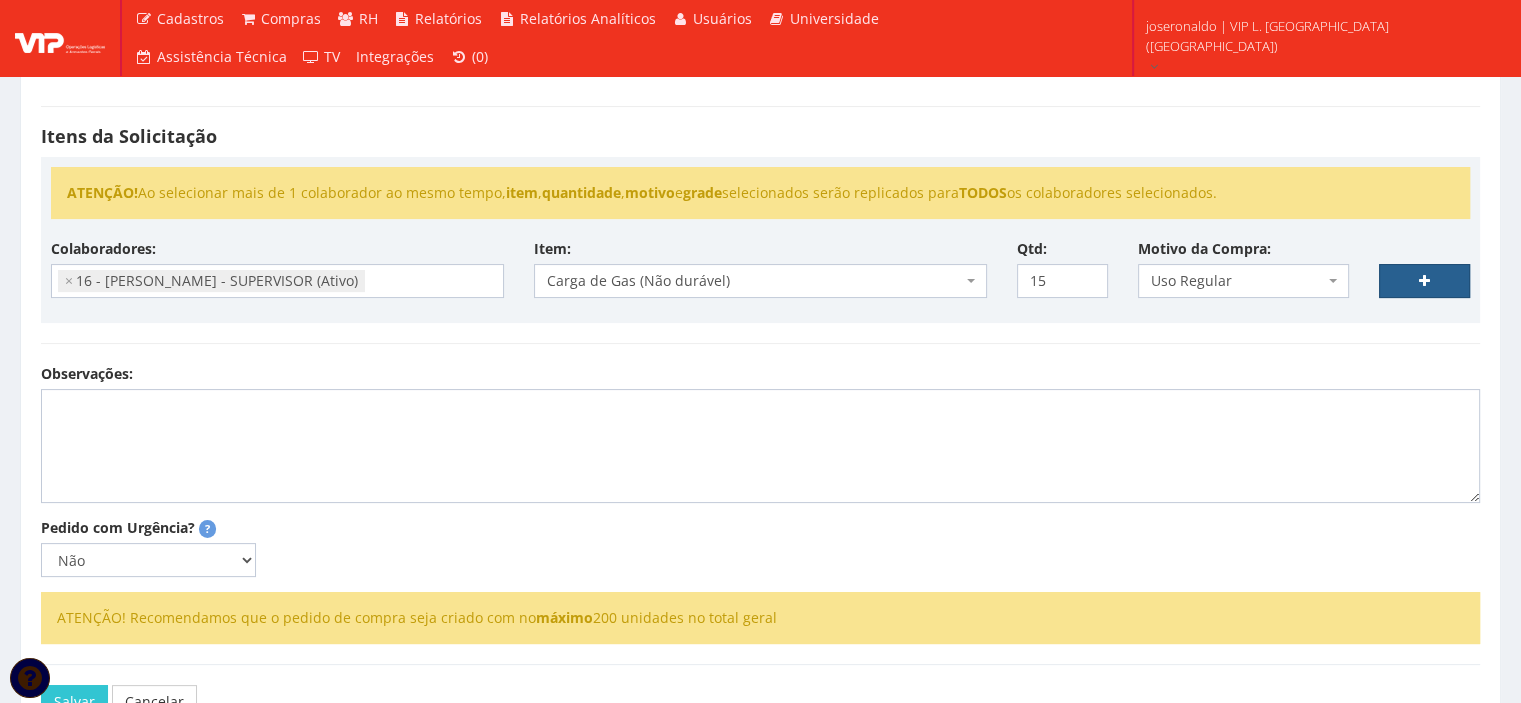 click at bounding box center [1424, 281] 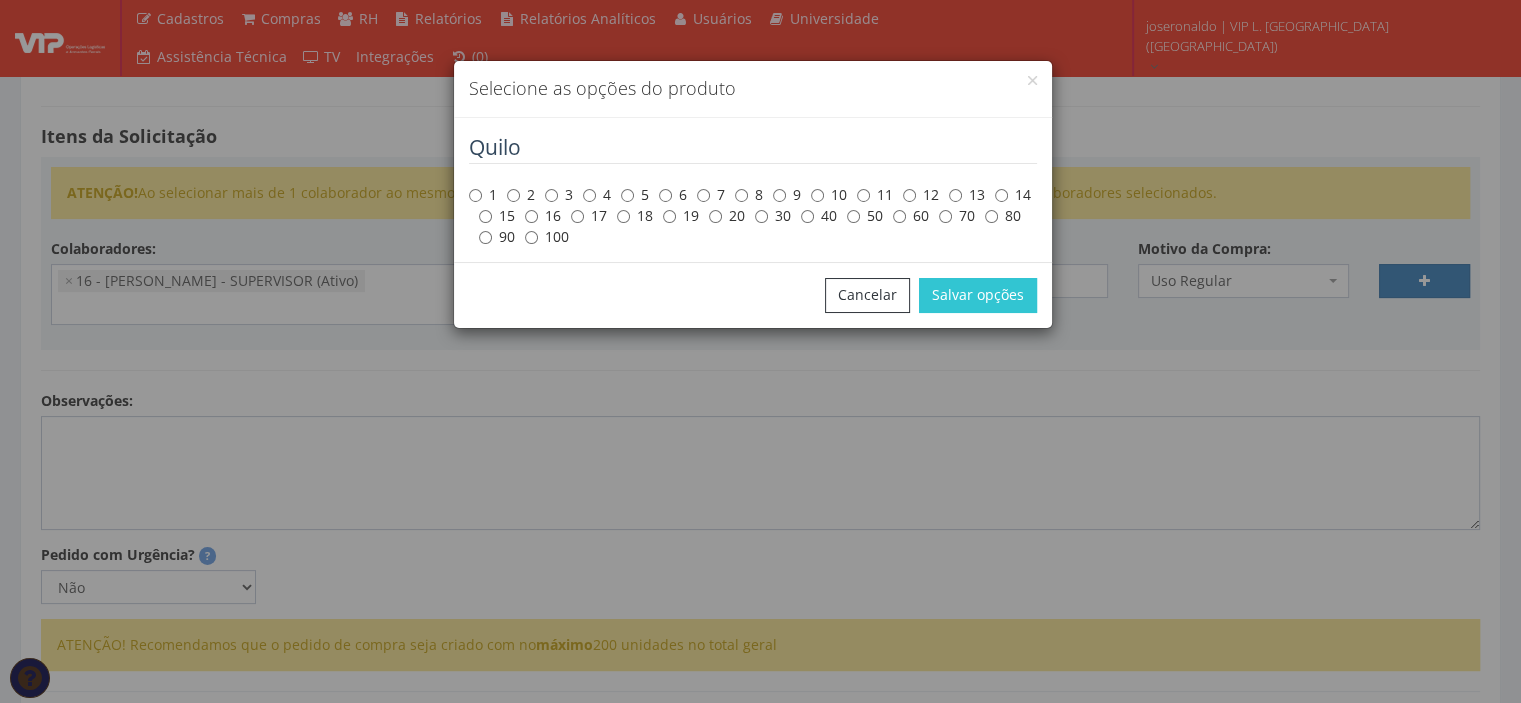click on "20" at bounding box center [727, 216] 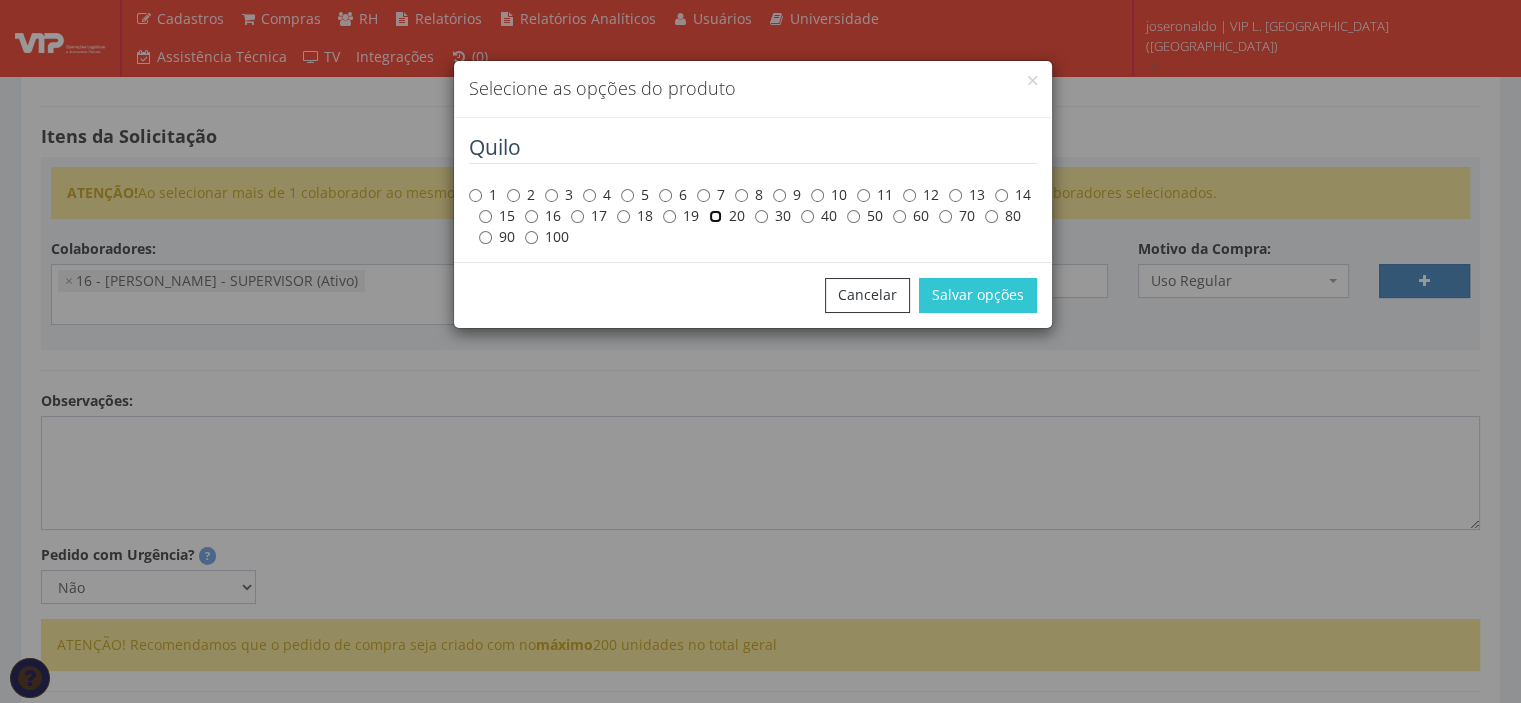 click on "20" at bounding box center (715, 216) 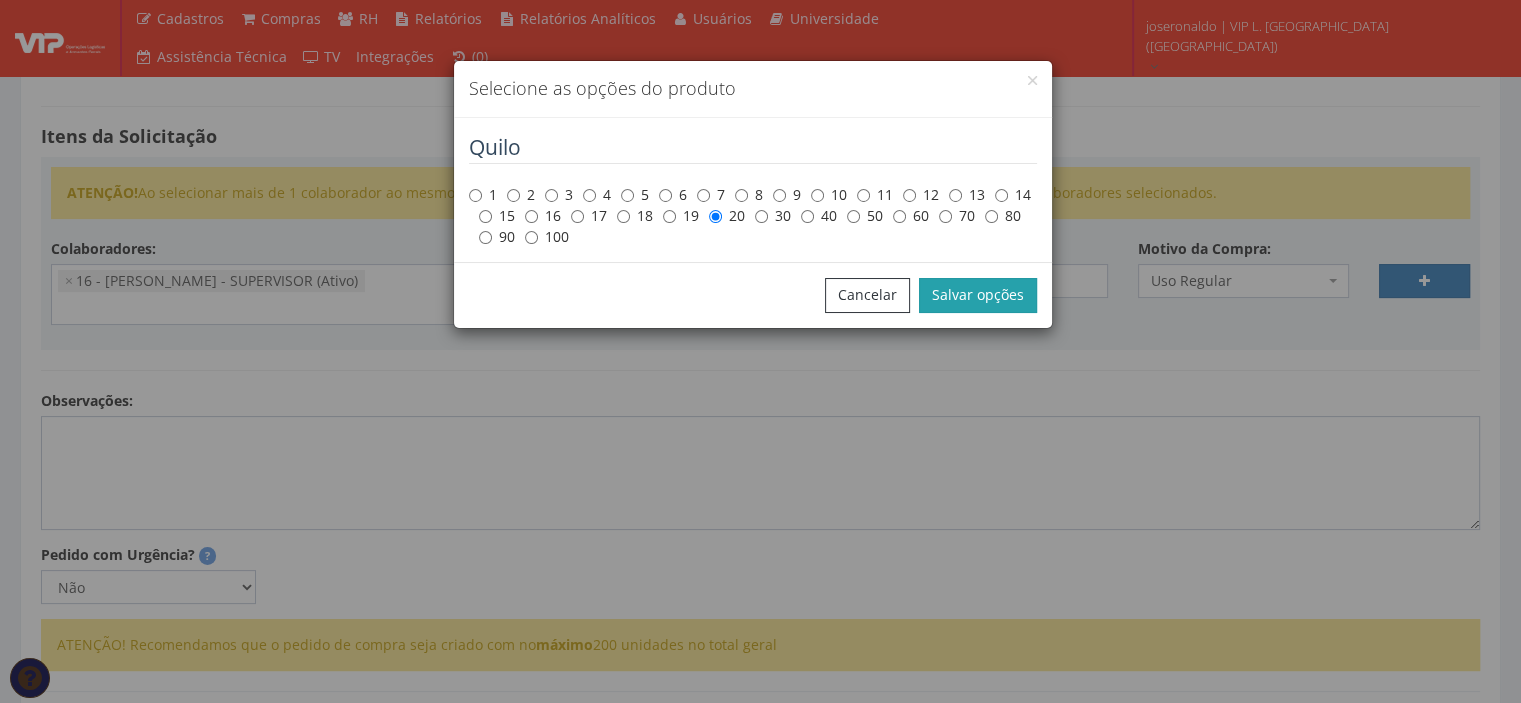 click on "Salvar opções" at bounding box center [978, 295] 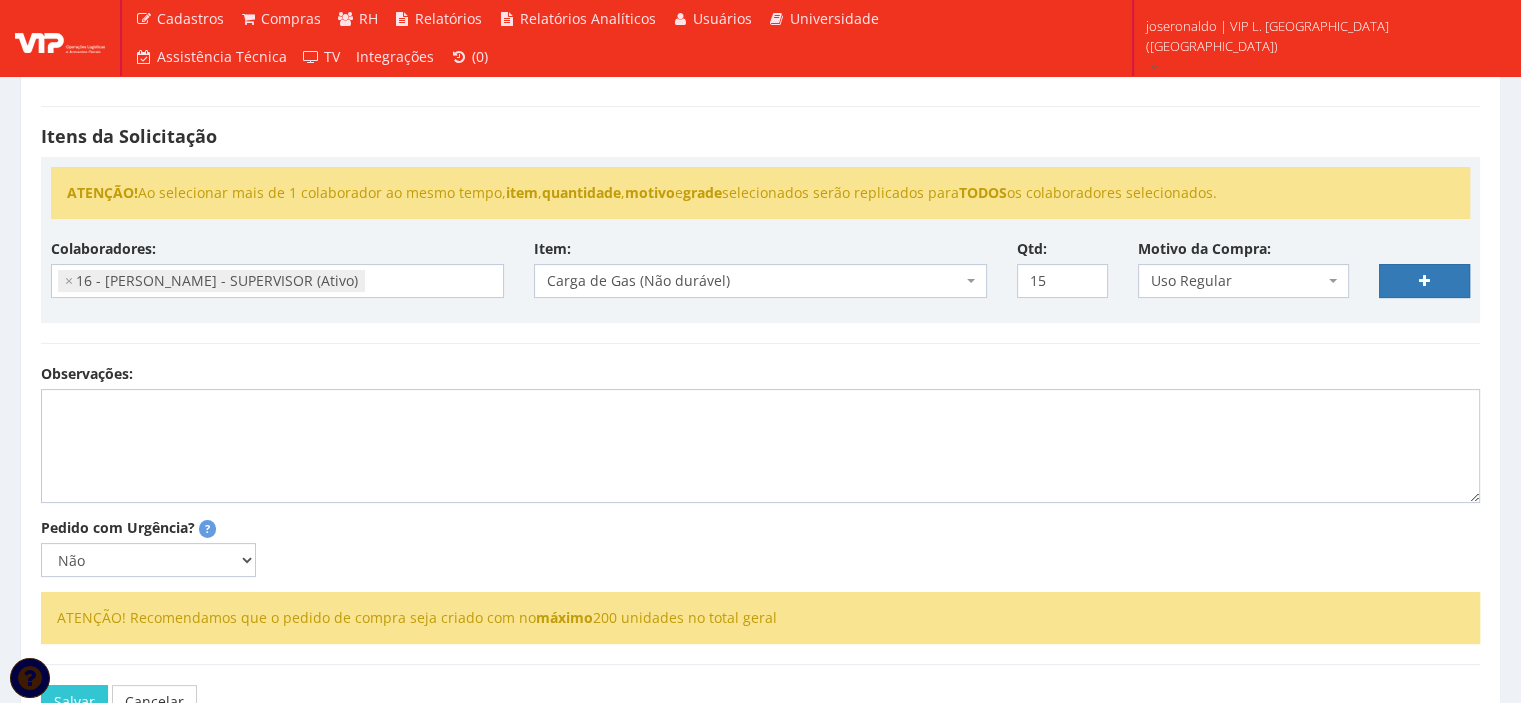 select 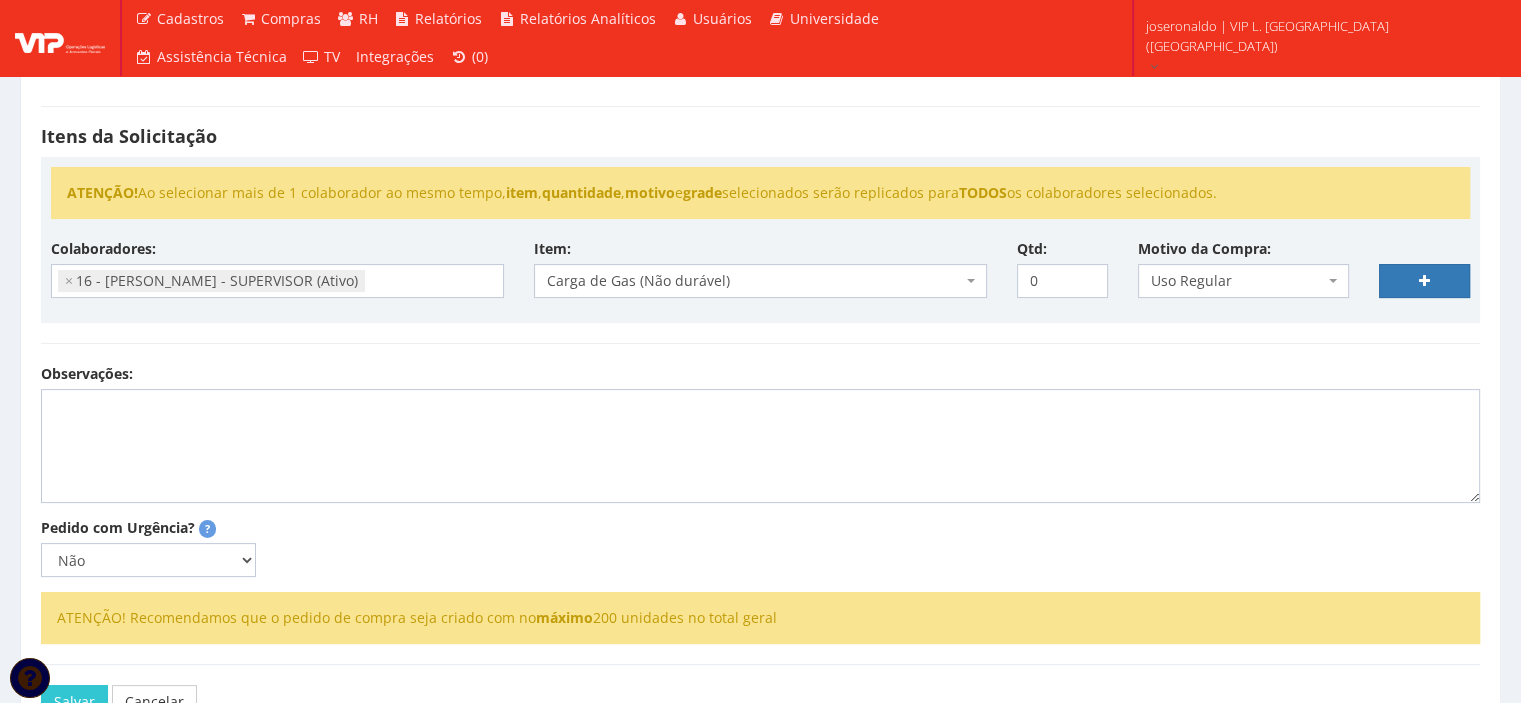 select 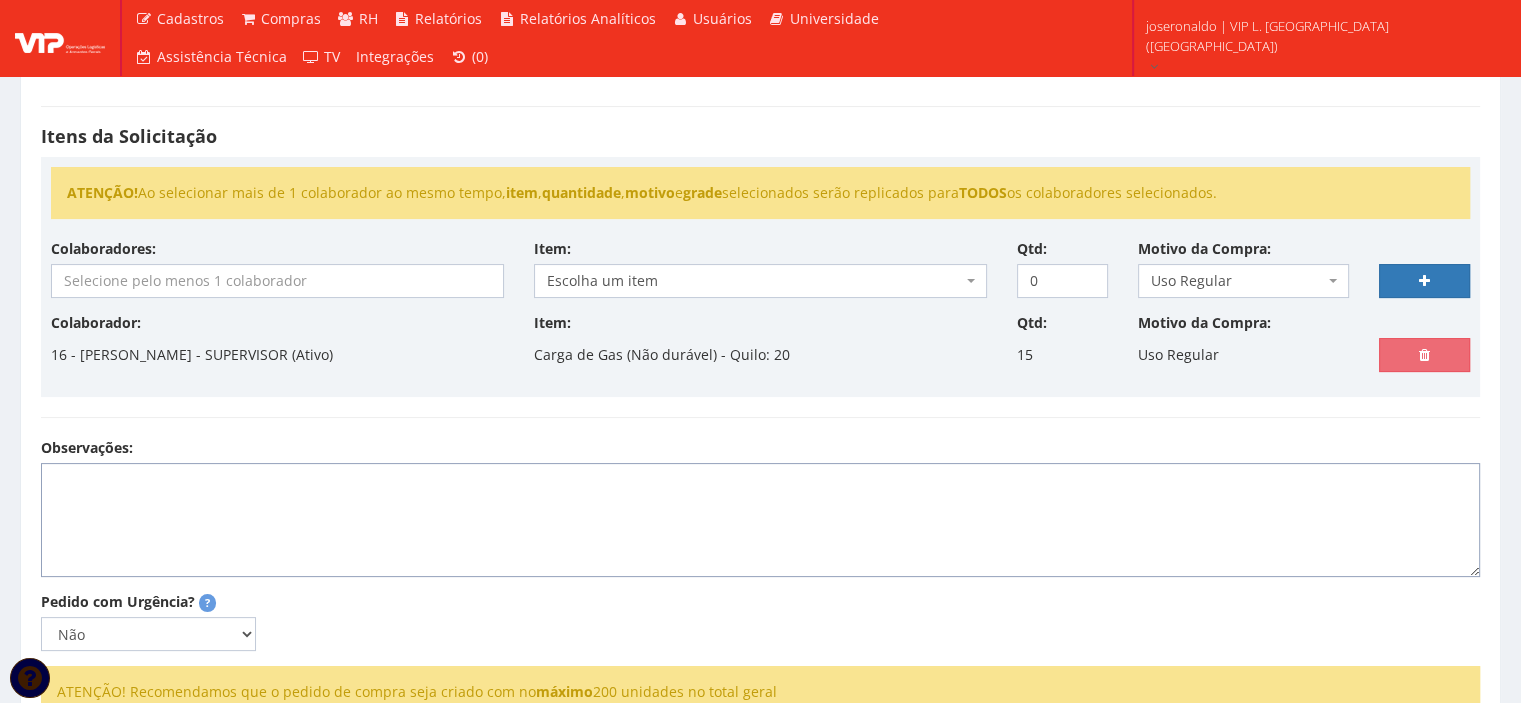 click on "Observações:" at bounding box center (760, 520) 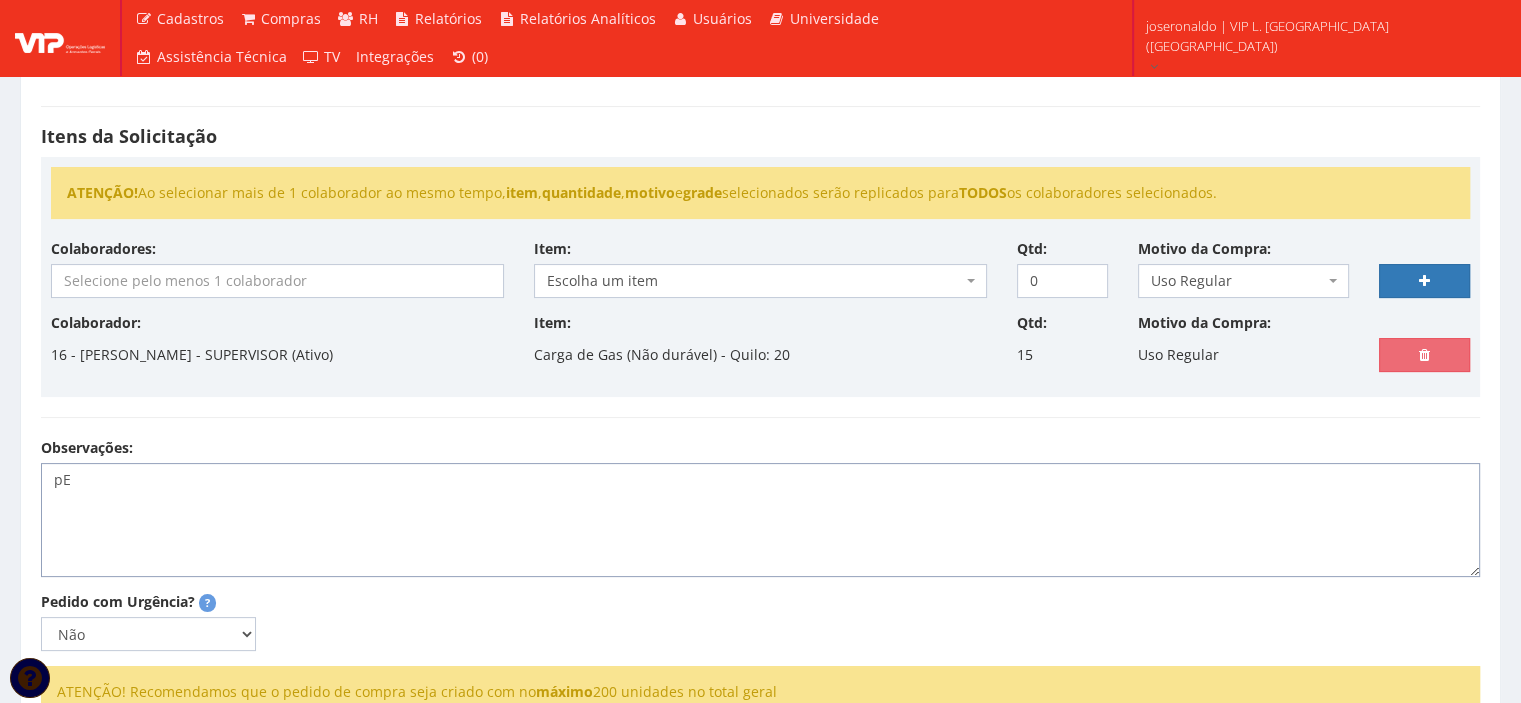 type on "p" 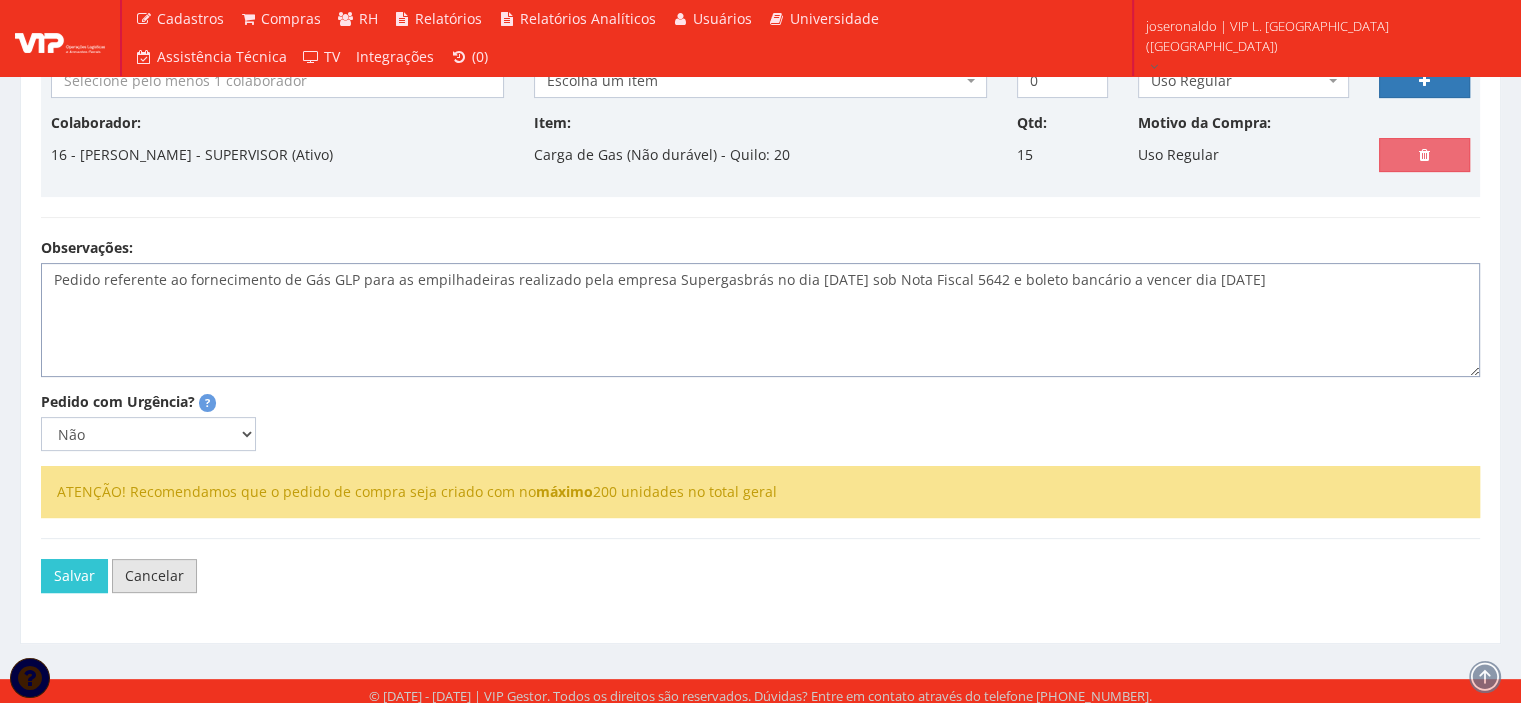 scroll, scrollTop: 505, scrollLeft: 0, axis: vertical 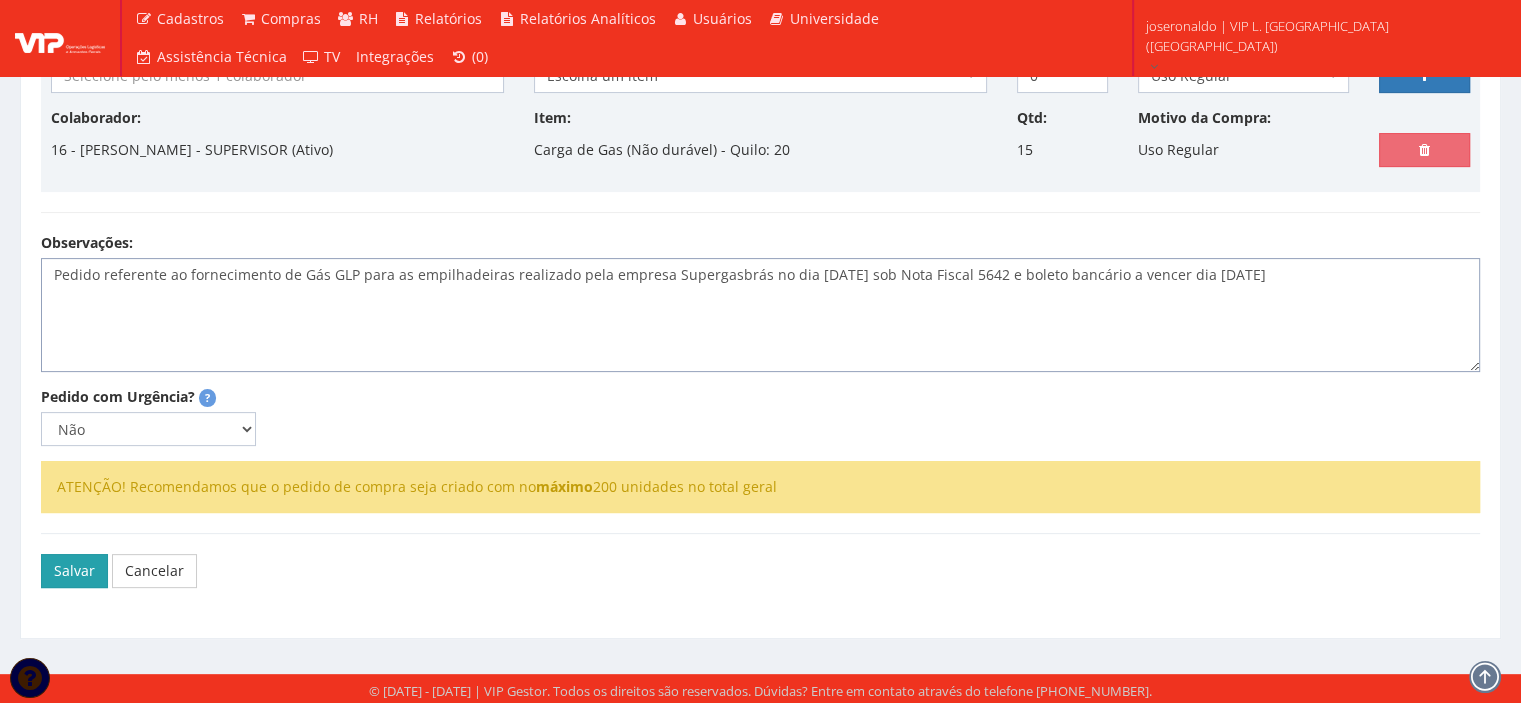 type on "Pedido referente ao fornecimento de Gás GLP para as empilhadeiras realizado pela empresa Supergasbrás no dia 15/07/2025 sob Nota Fiscal 5642 e boleto bancário a vencer dia 30/07/2025" 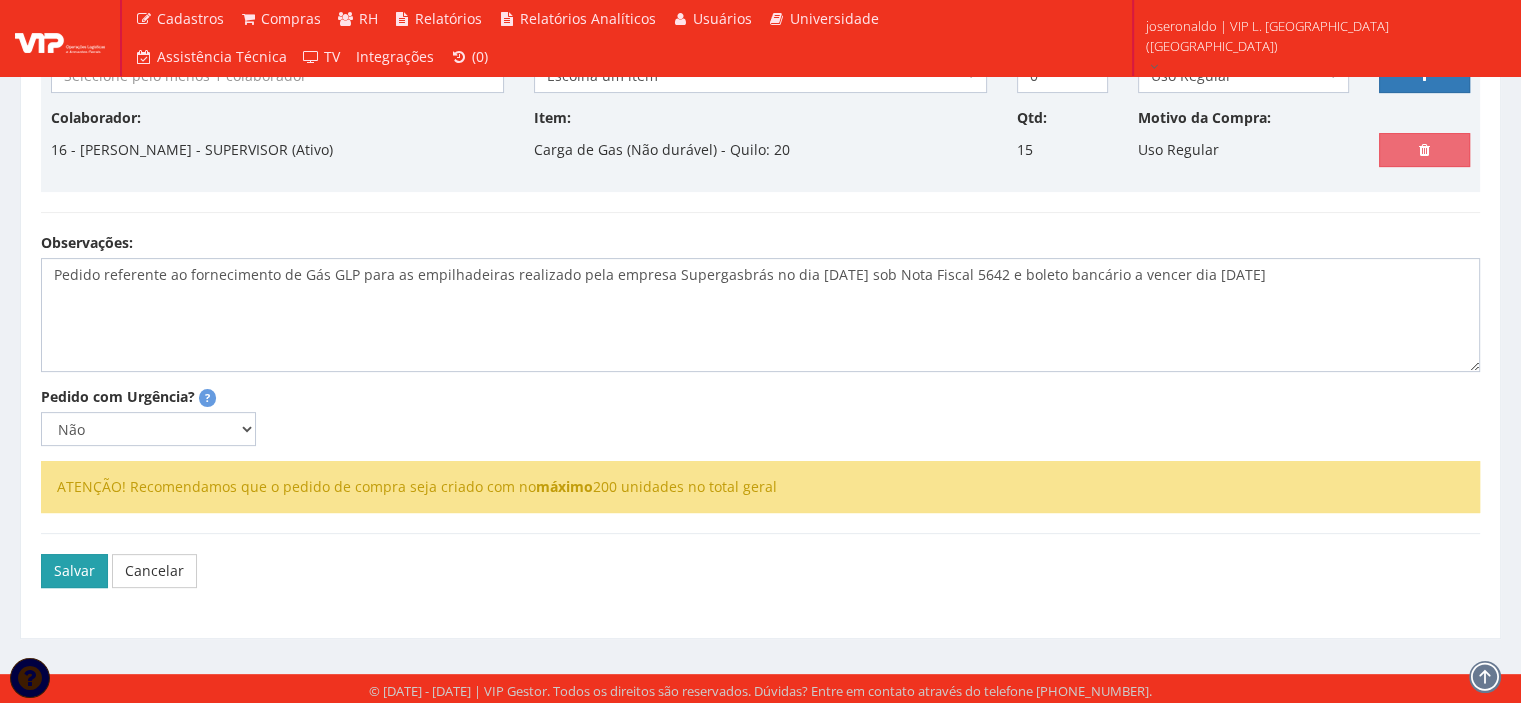 click on "Salvar" at bounding box center (74, 571) 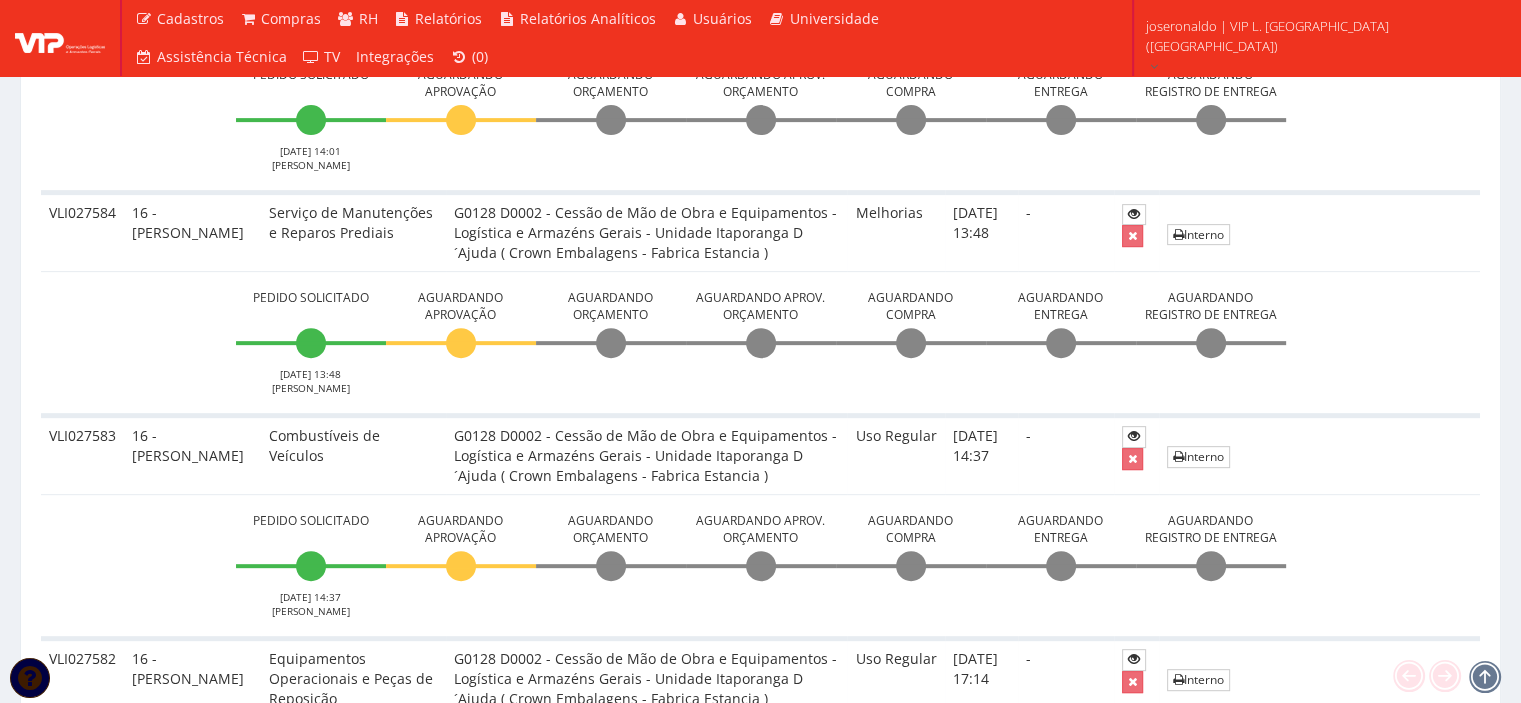 scroll, scrollTop: 900, scrollLeft: 0, axis: vertical 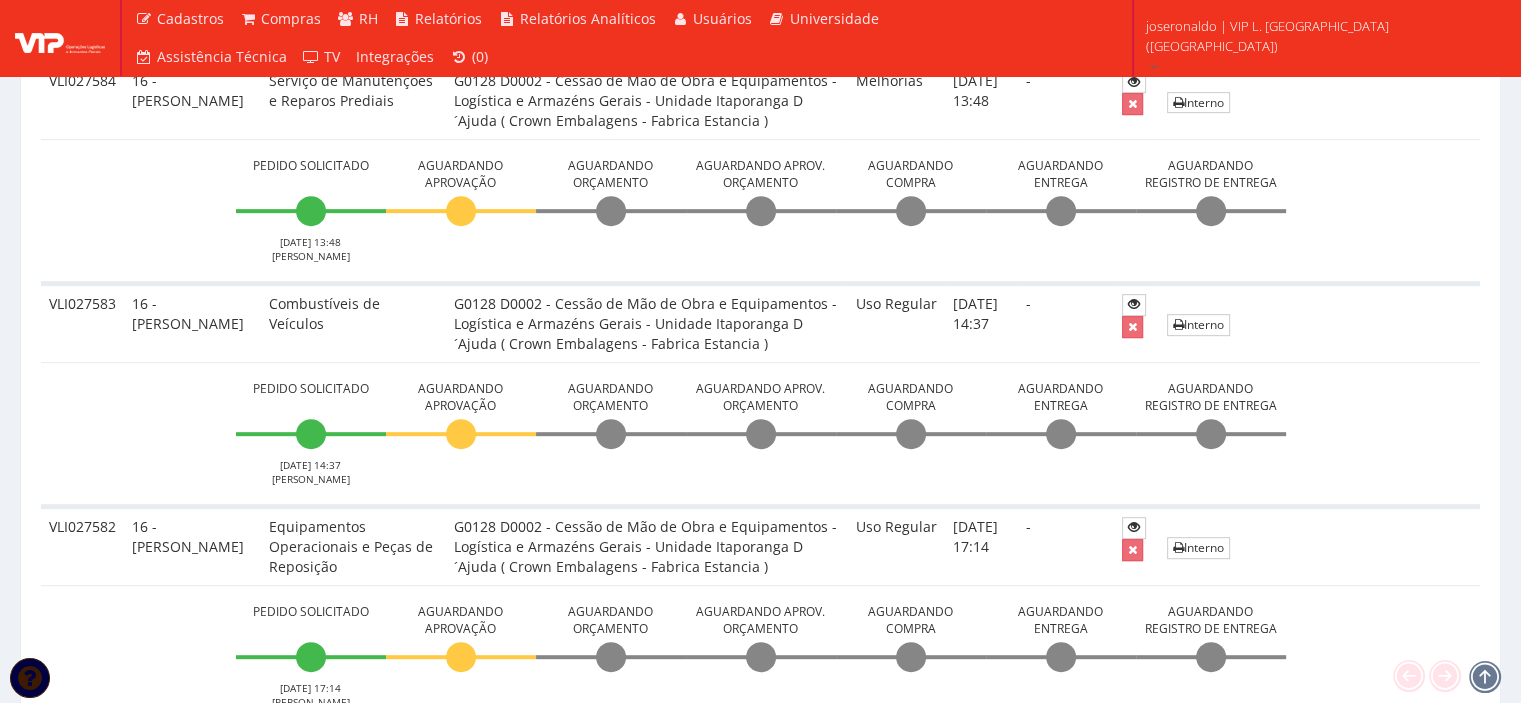 click on "VLI027583" at bounding box center [82, 322] 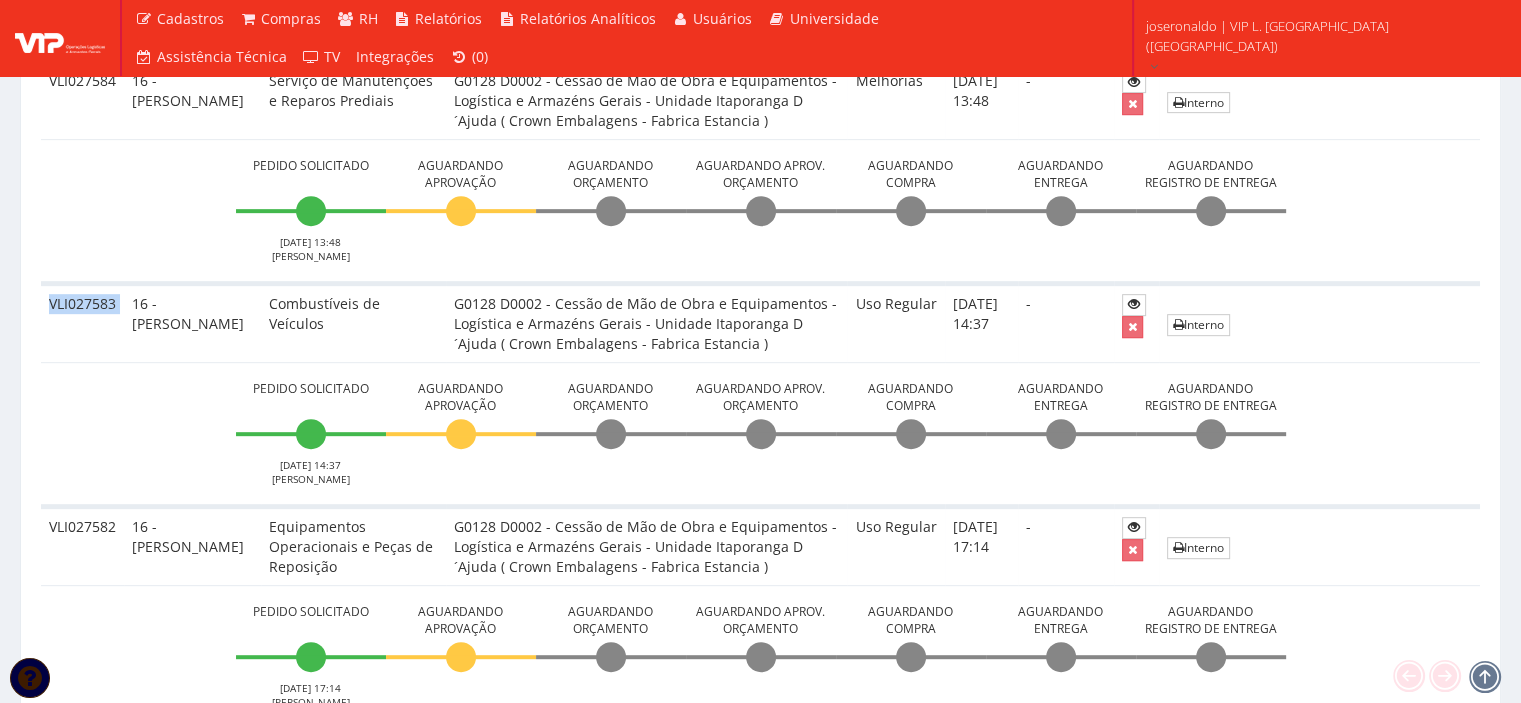 click on "VLI027583" at bounding box center (82, 322) 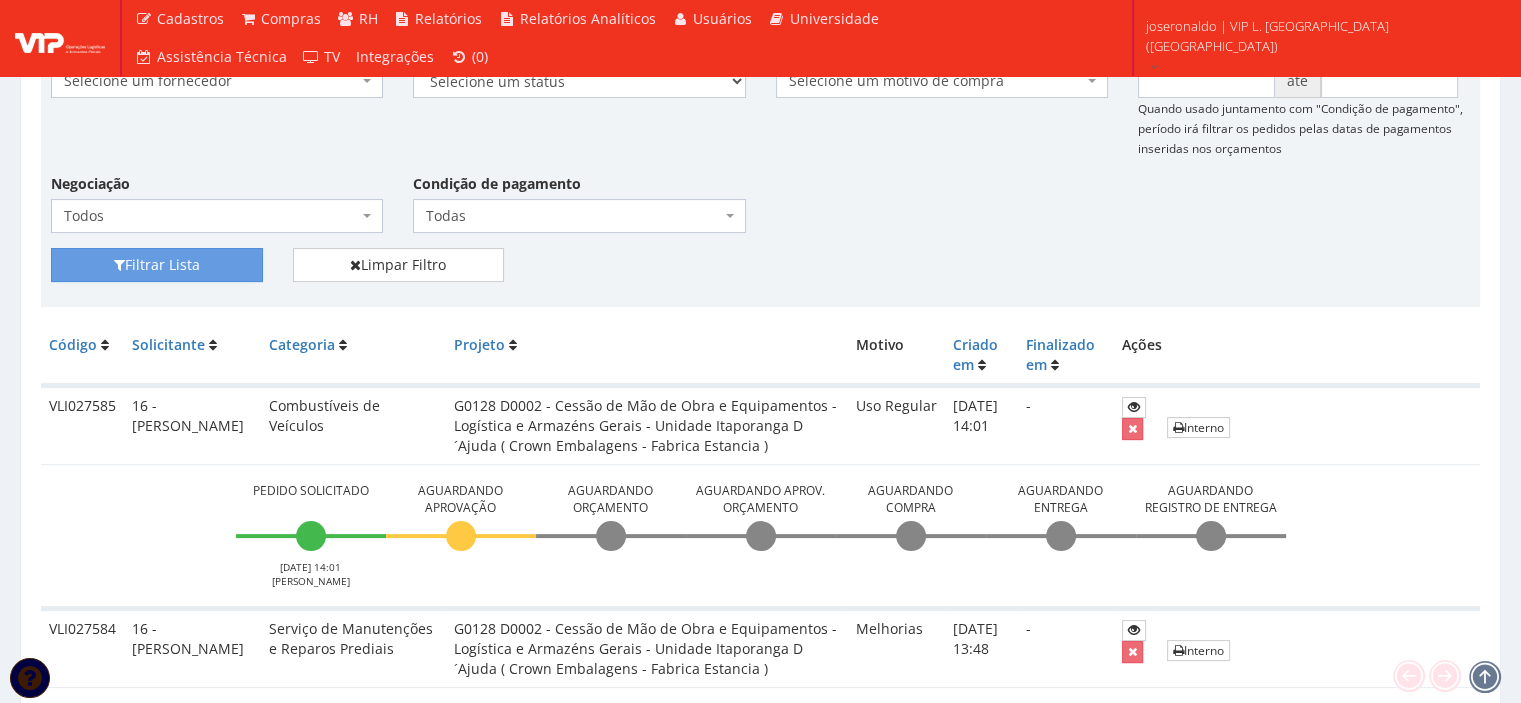scroll, scrollTop: 300, scrollLeft: 0, axis: vertical 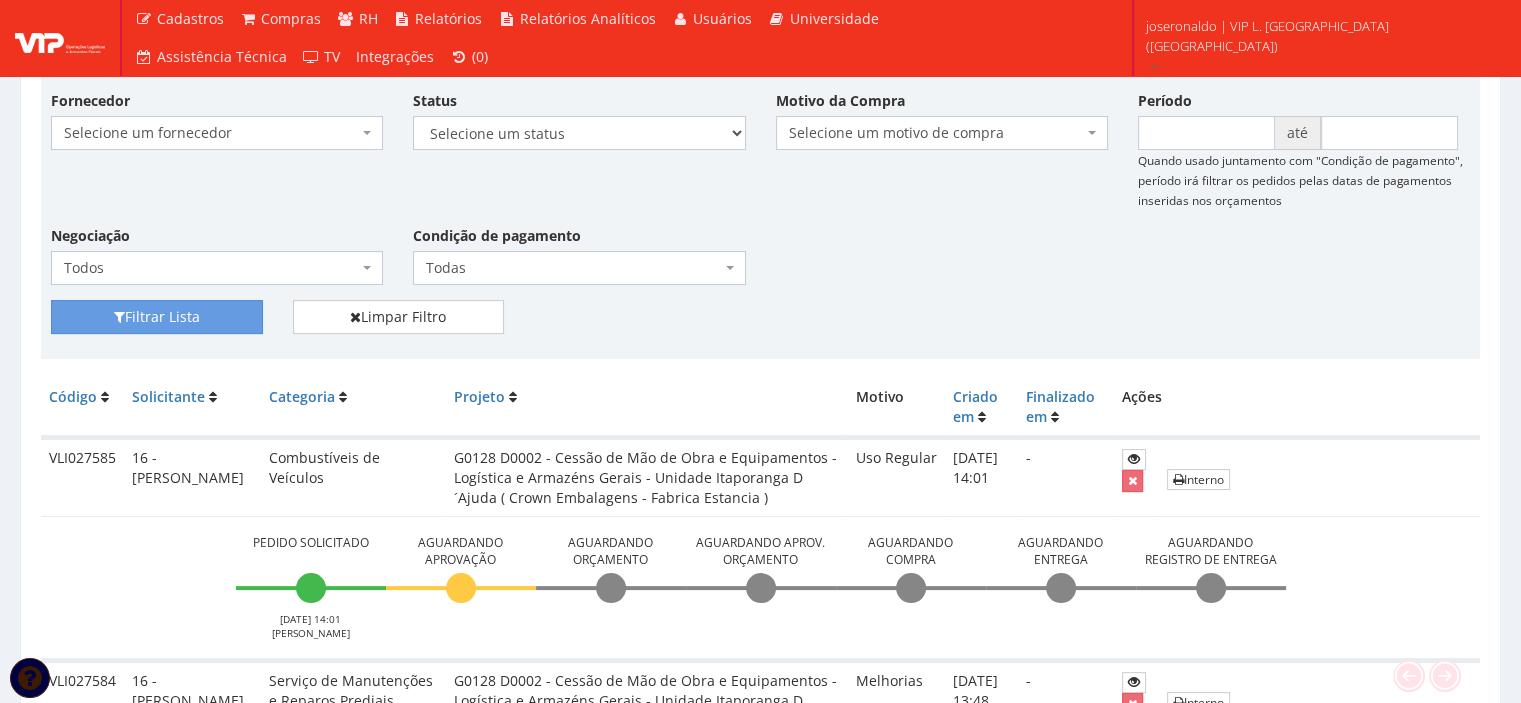 click on "VLI027585" at bounding box center [82, 477] 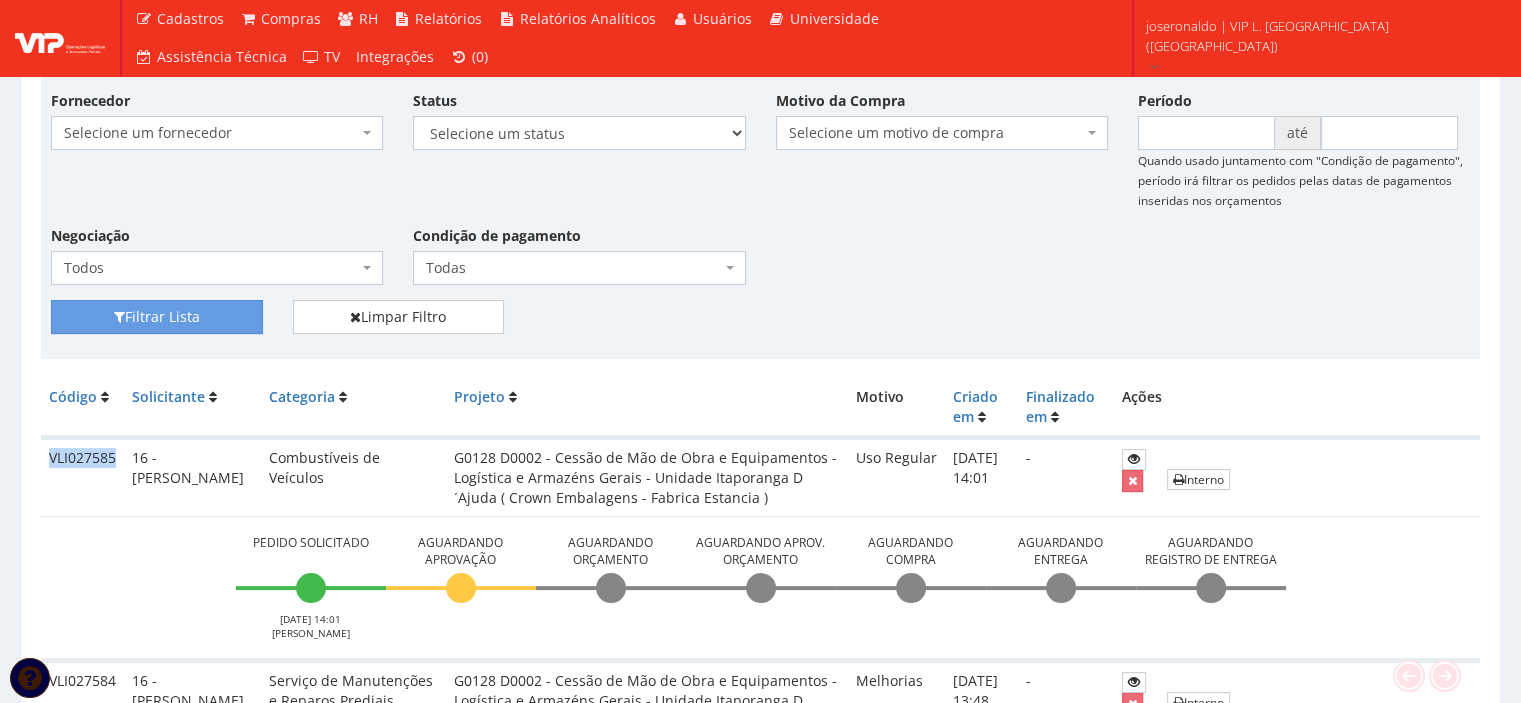 click on "VLI027585" at bounding box center [82, 477] 